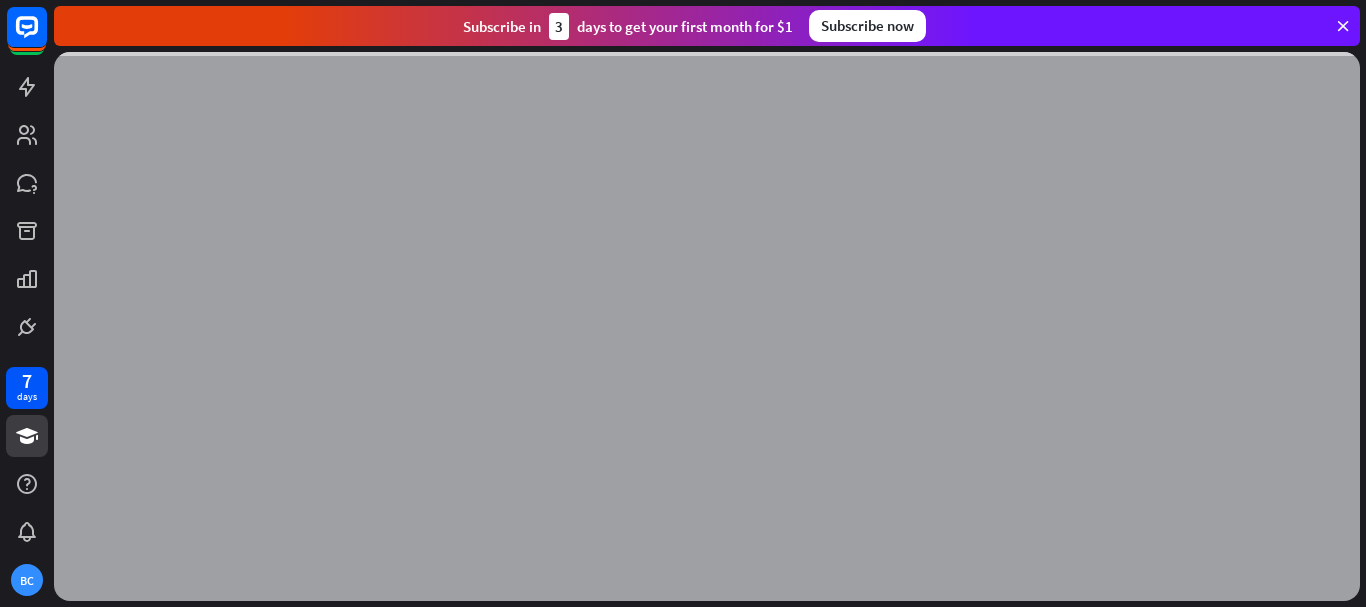 scroll, scrollTop: 0, scrollLeft: 0, axis: both 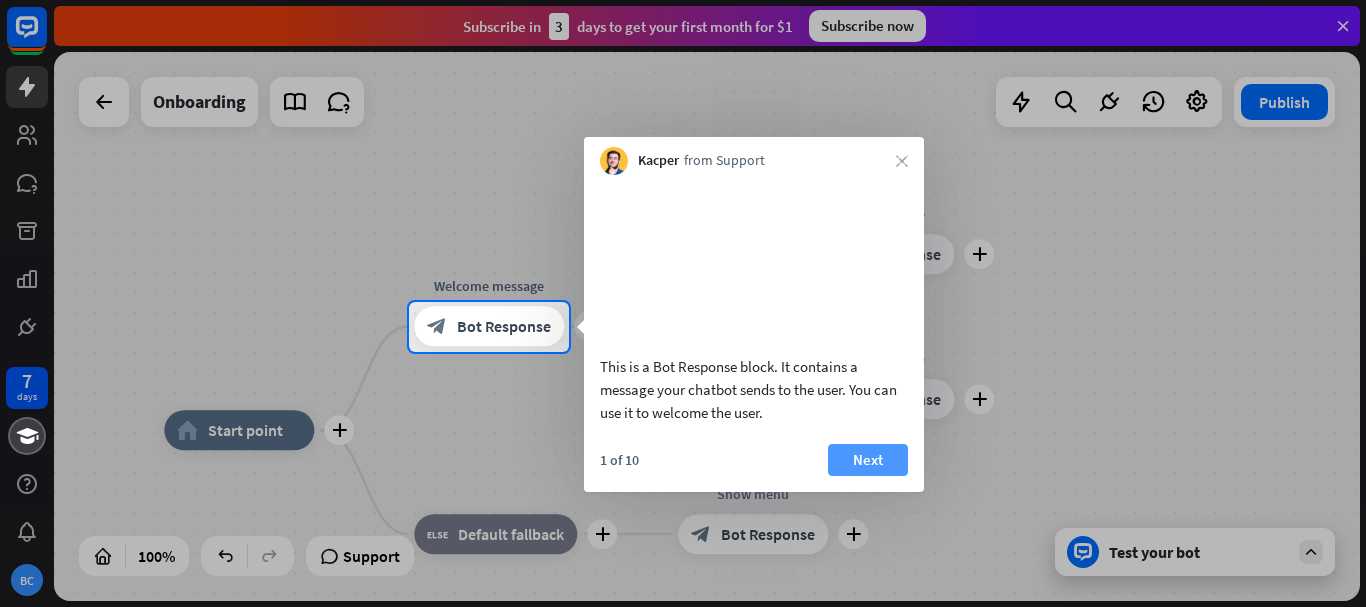 click on "Next" at bounding box center [868, 460] 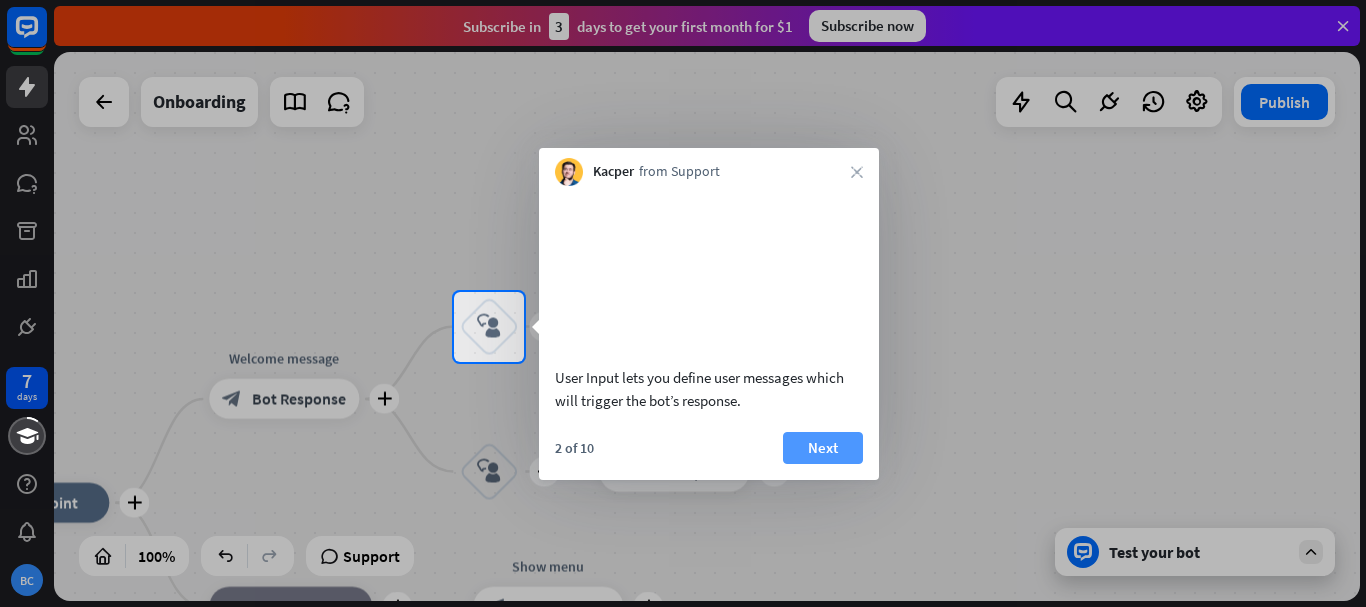 click on "Next" at bounding box center [823, 448] 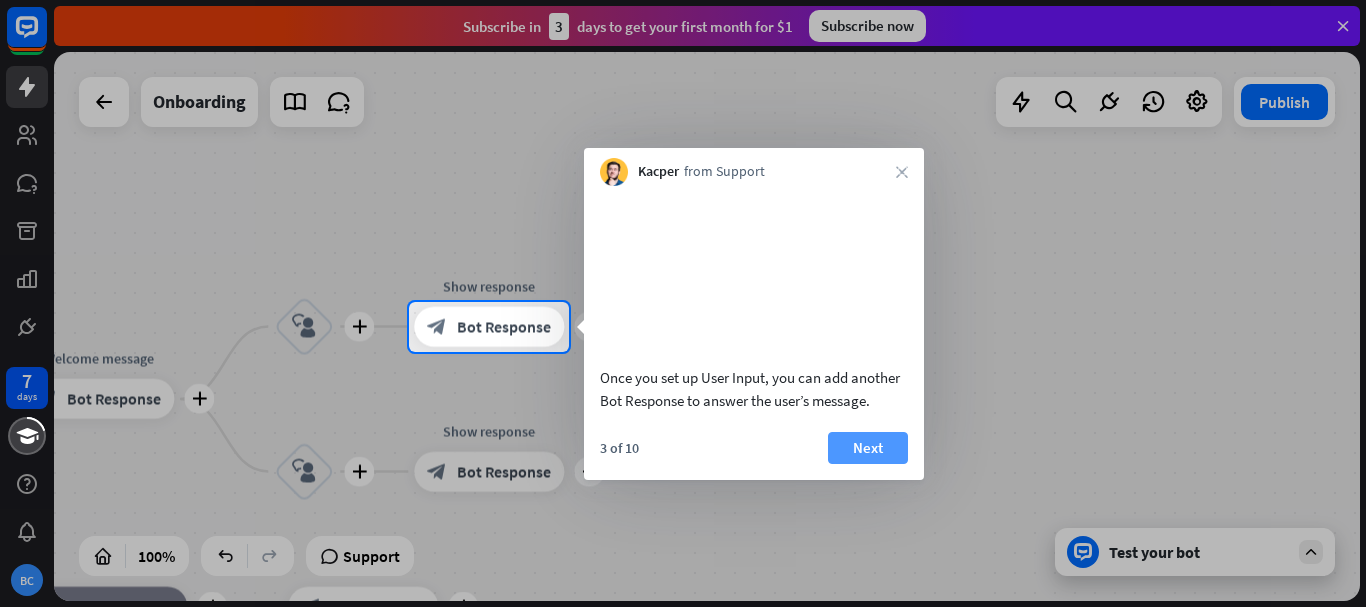 click on "Next" at bounding box center (868, 448) 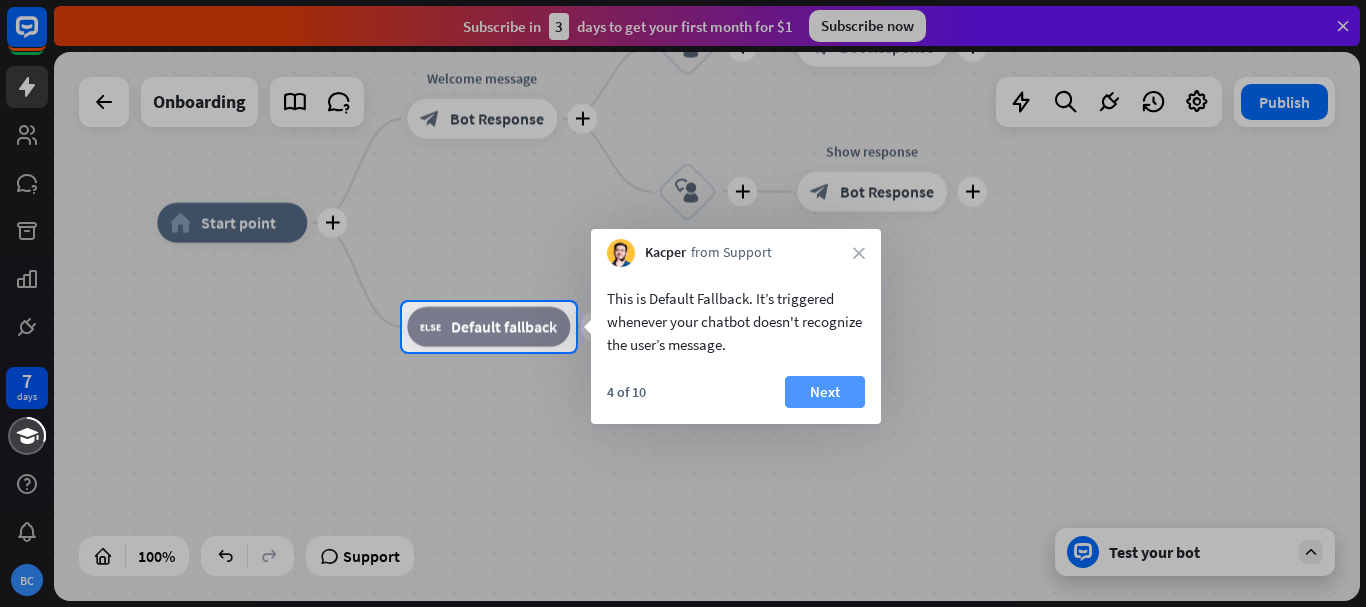click on "Next" at bounding box center [825, 392] 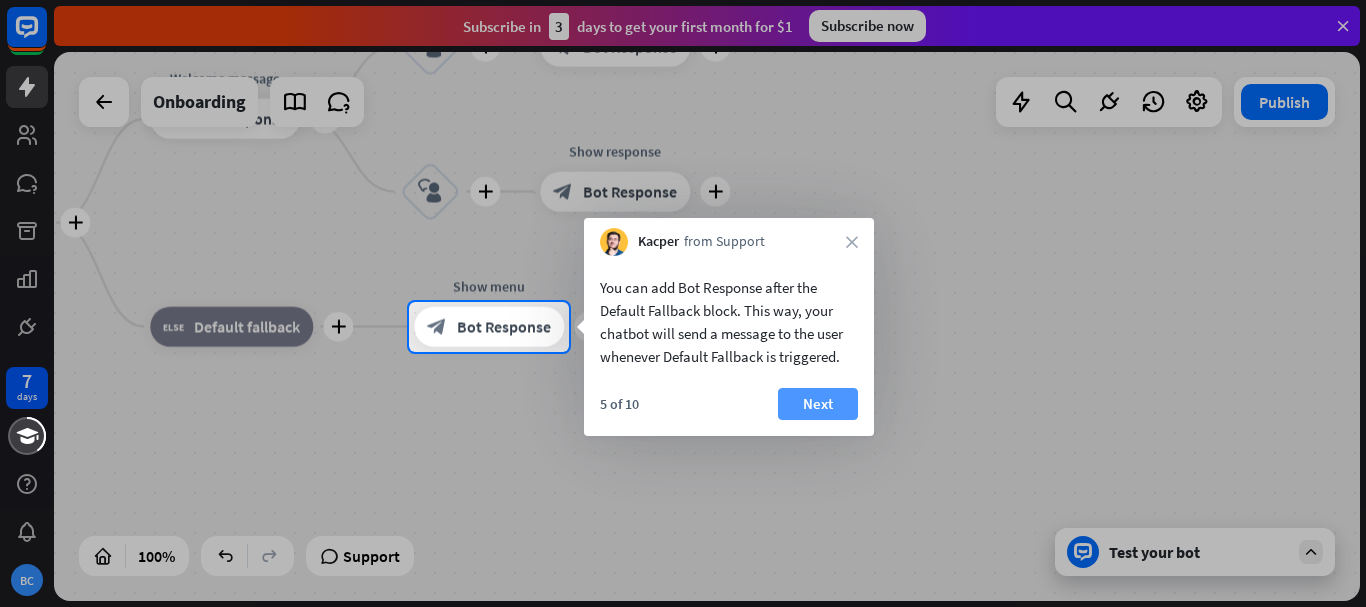 click on "Next" at bounding box center [818, 404] 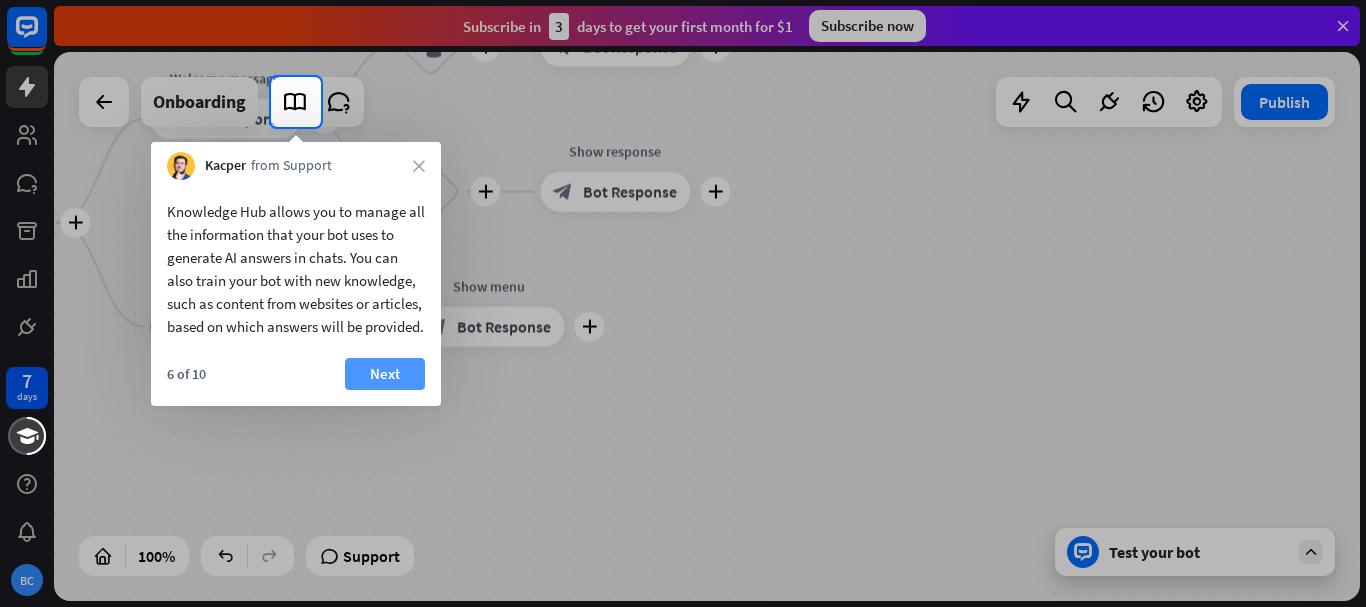 click on "Next" at bounding box center [385, 374] 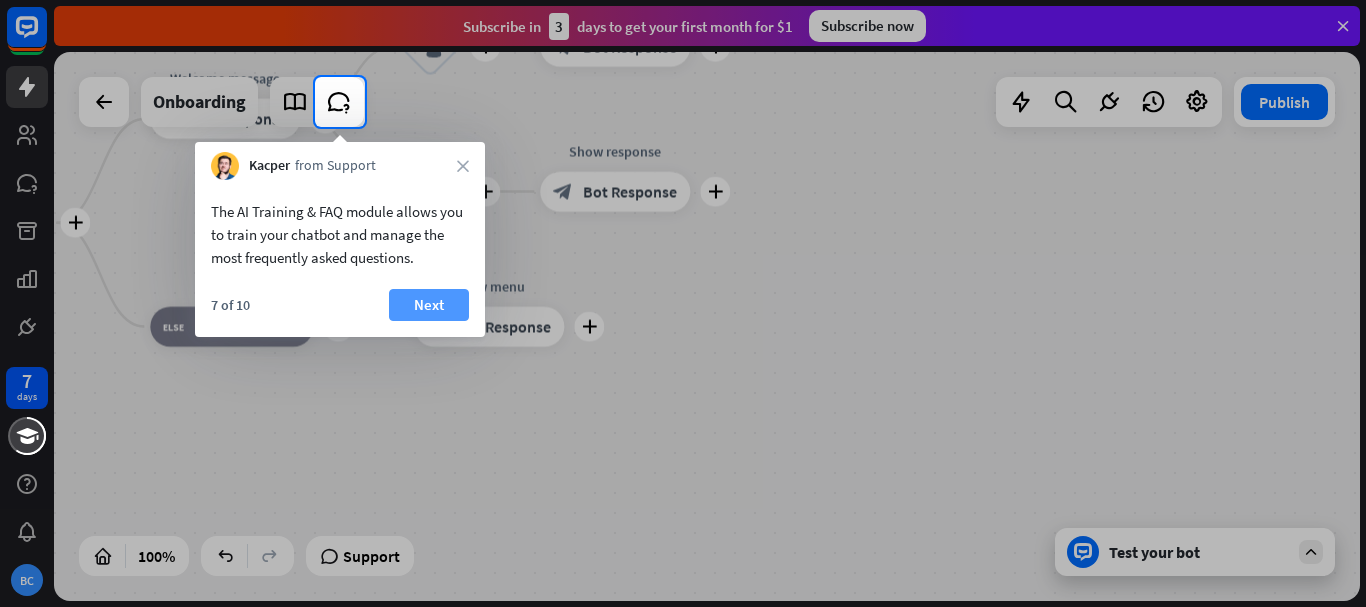 click on "Next" at bounding box center [429, 305] 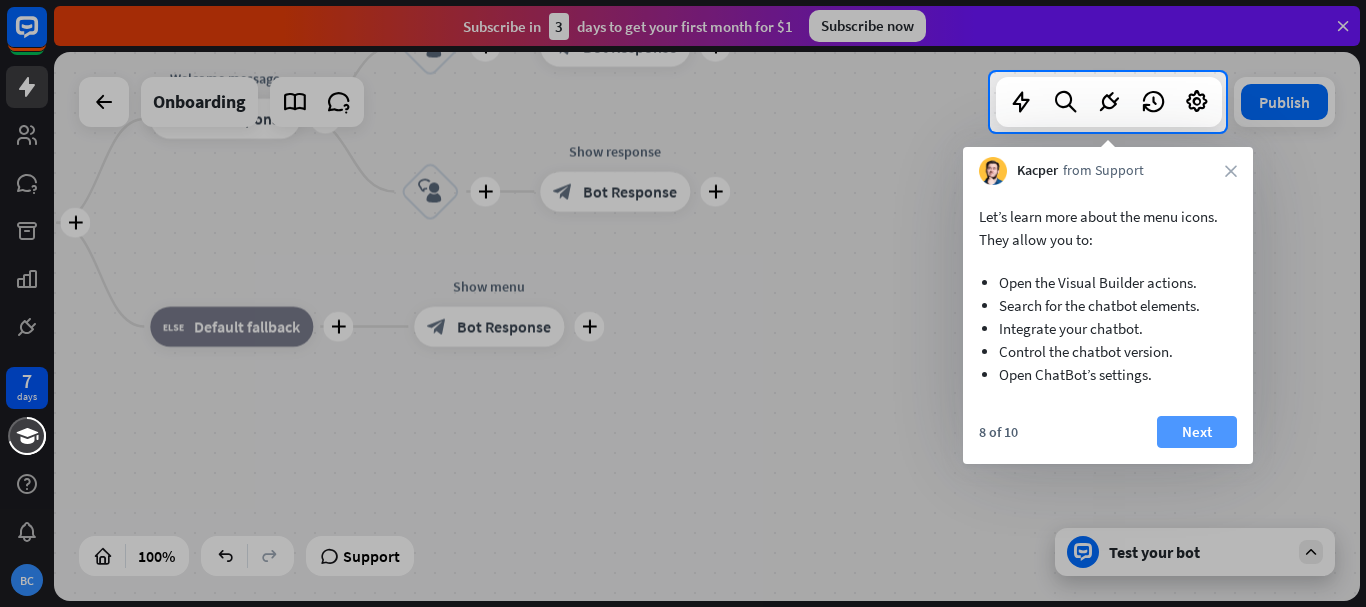 click on "Next" at bounding box center [1197, 432] 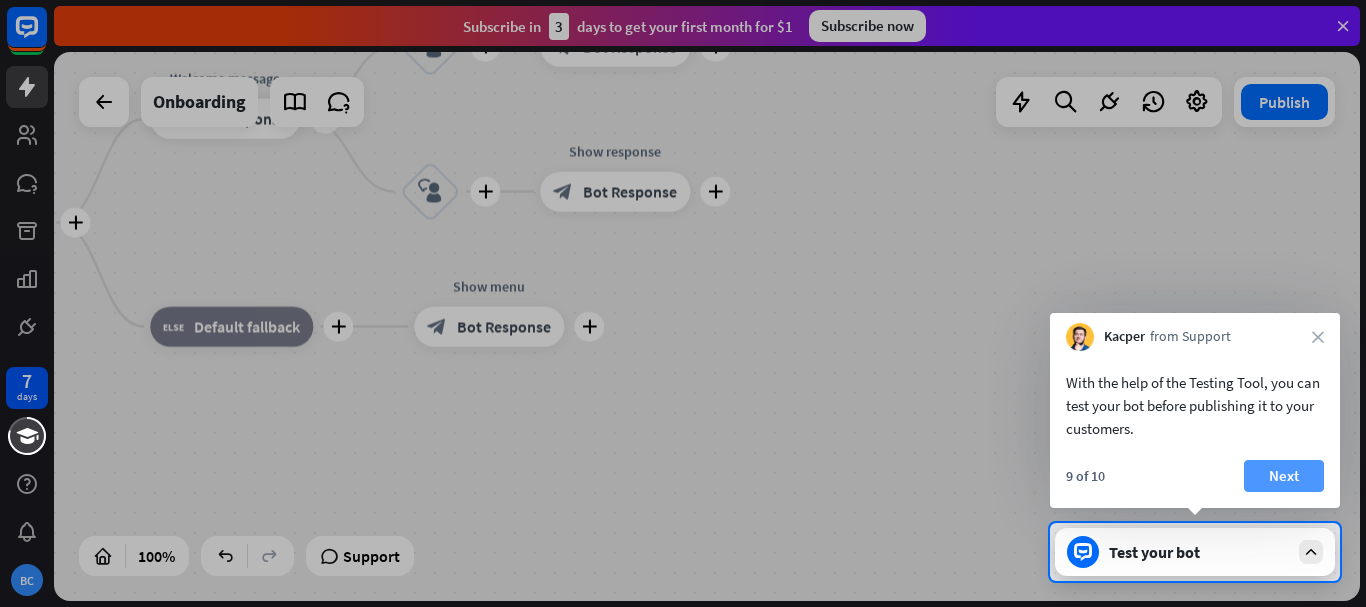 click on "Next" at bounding box center [1284, 476] 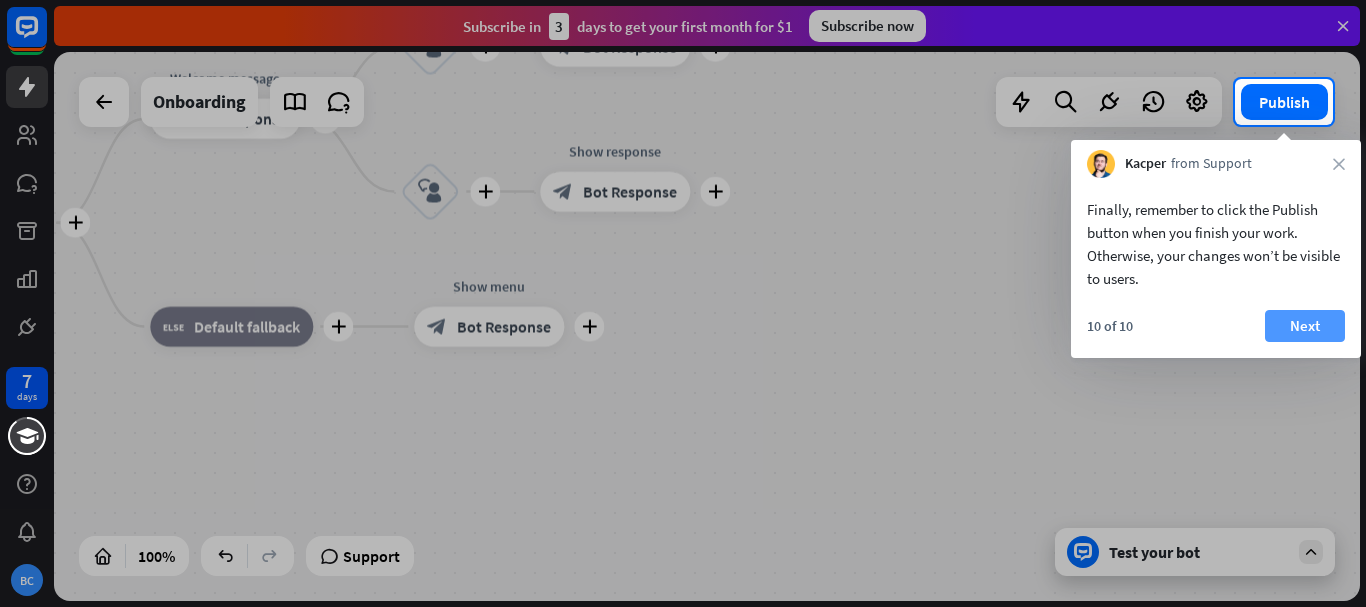 click on "Next" at bounding box center [1305, 326] 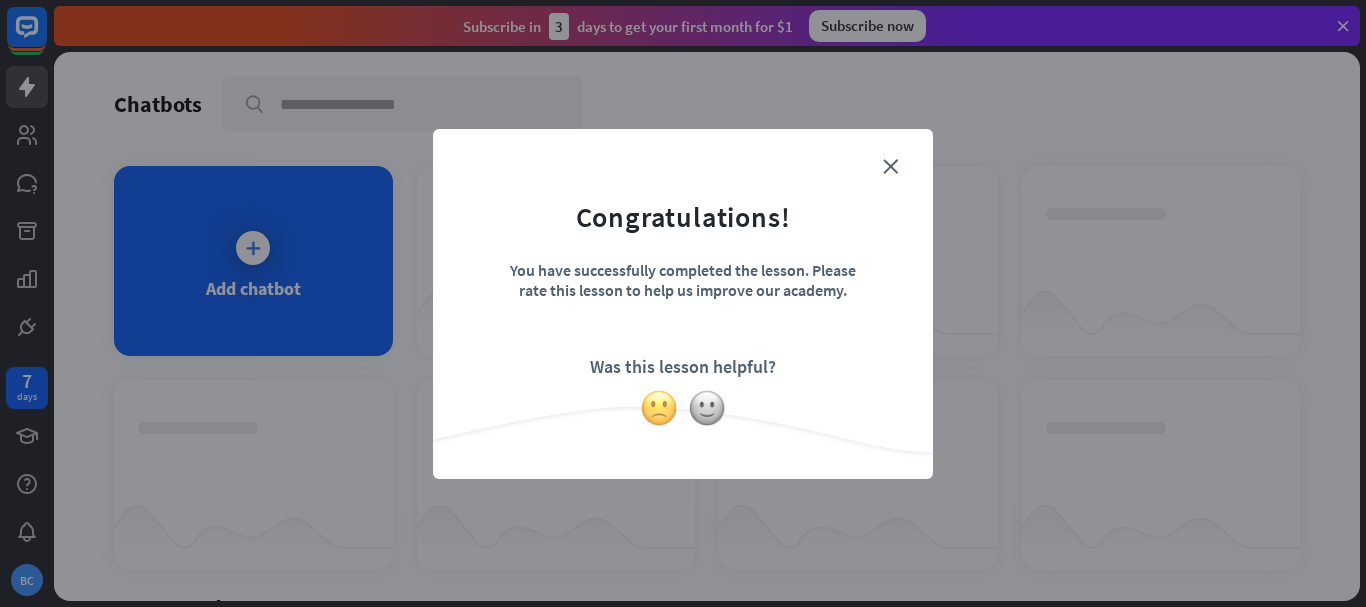 click at bounding box center [659, 408] 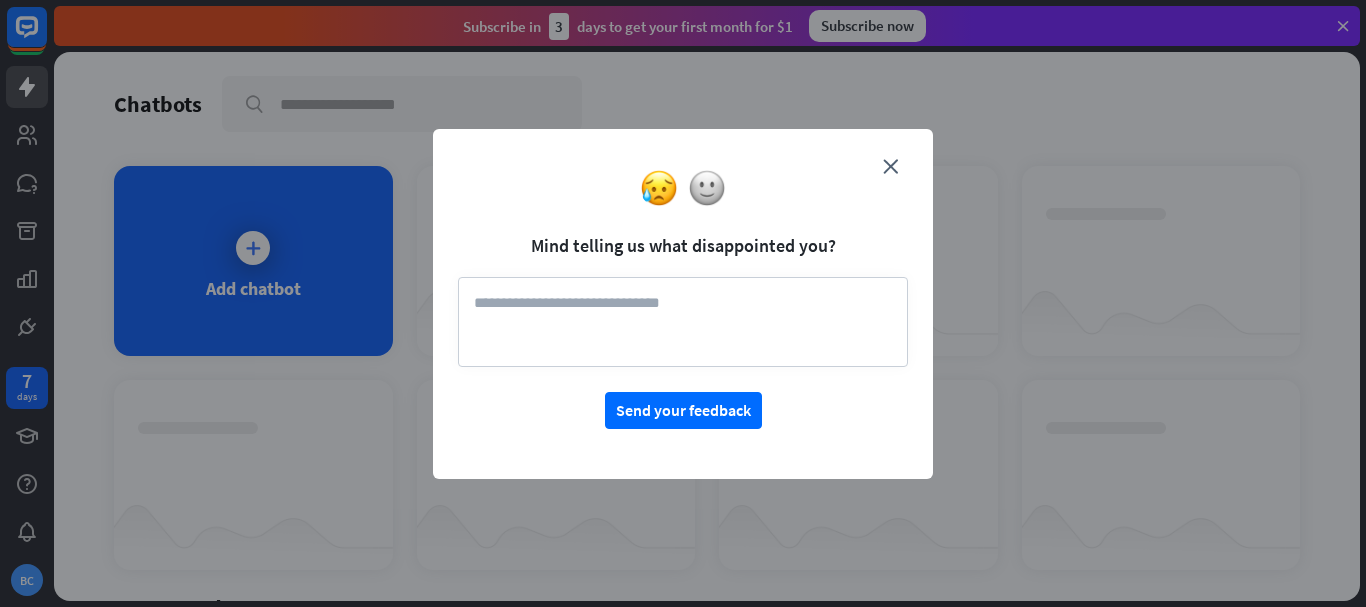 click at bounding box center (683, 322) 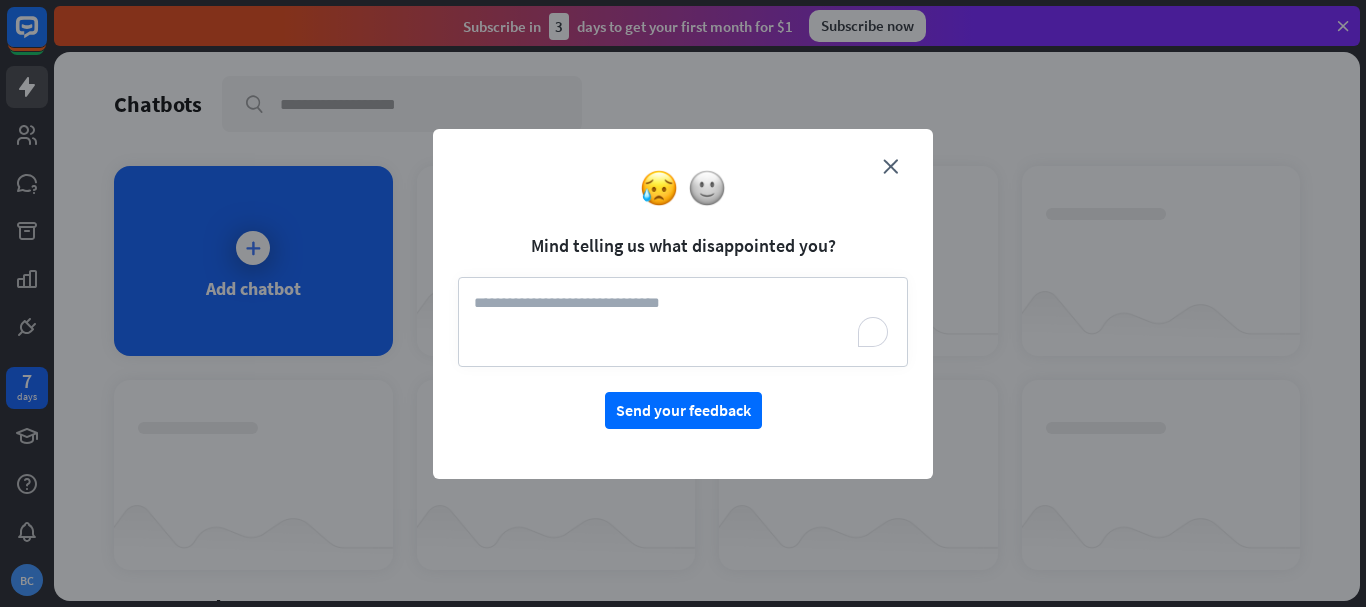 click at bounding box center [683, 188] 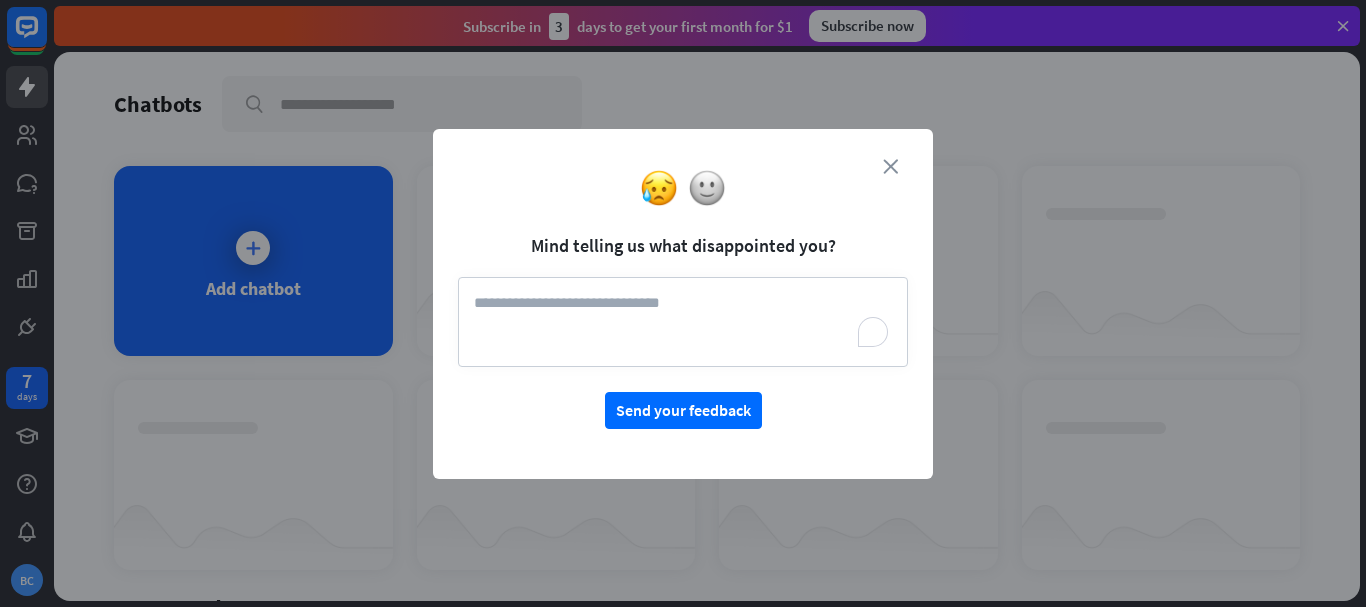 click on "close" at bounding box center [890, 166] 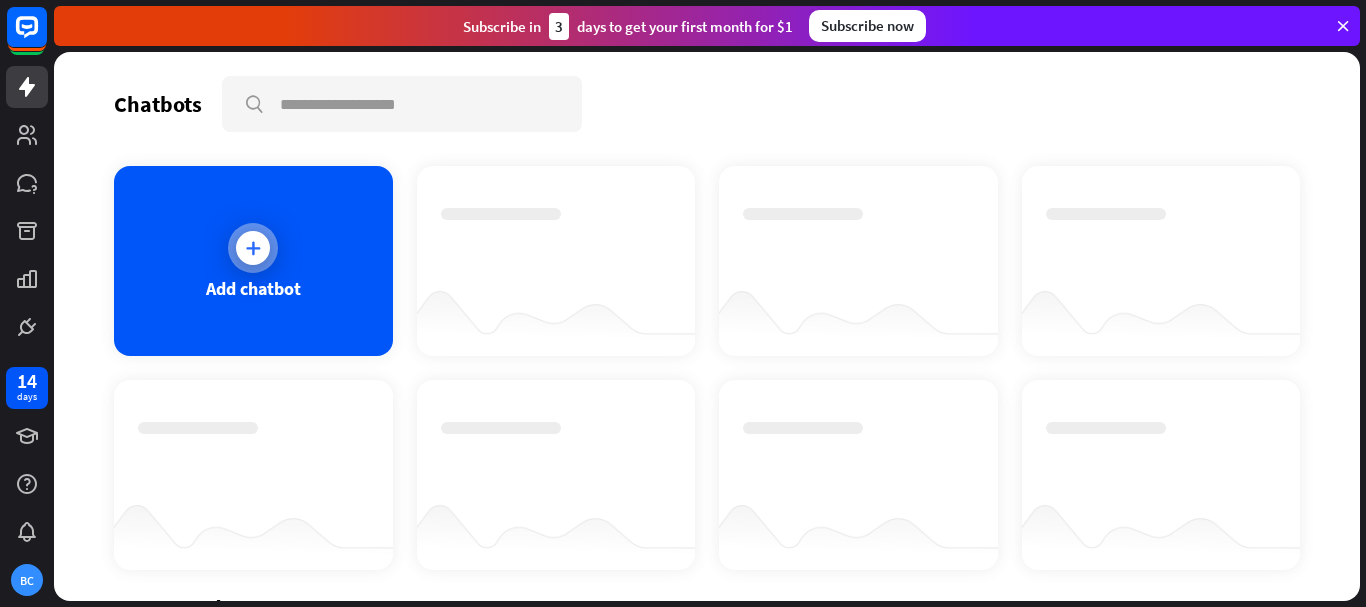 click at bounding box center [253, 248] 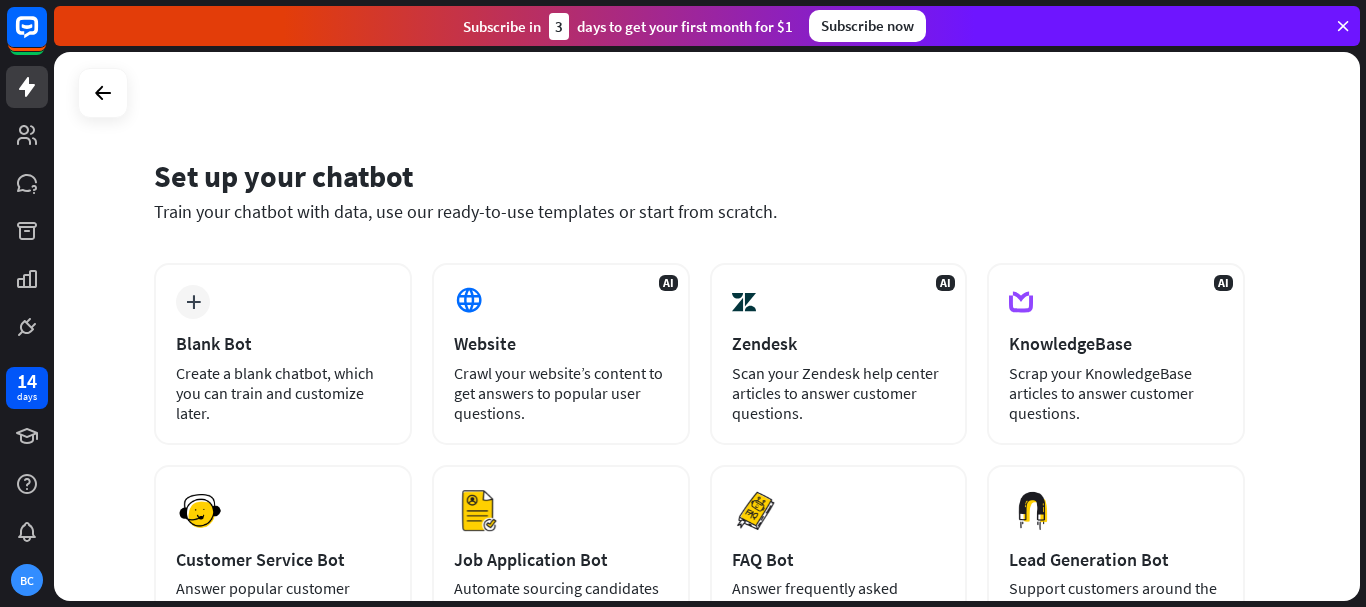 drag, startPoint x: 1365, startPoint y: 205, endPoint x: 1144, endPoint y: 215, distance: 221.22614 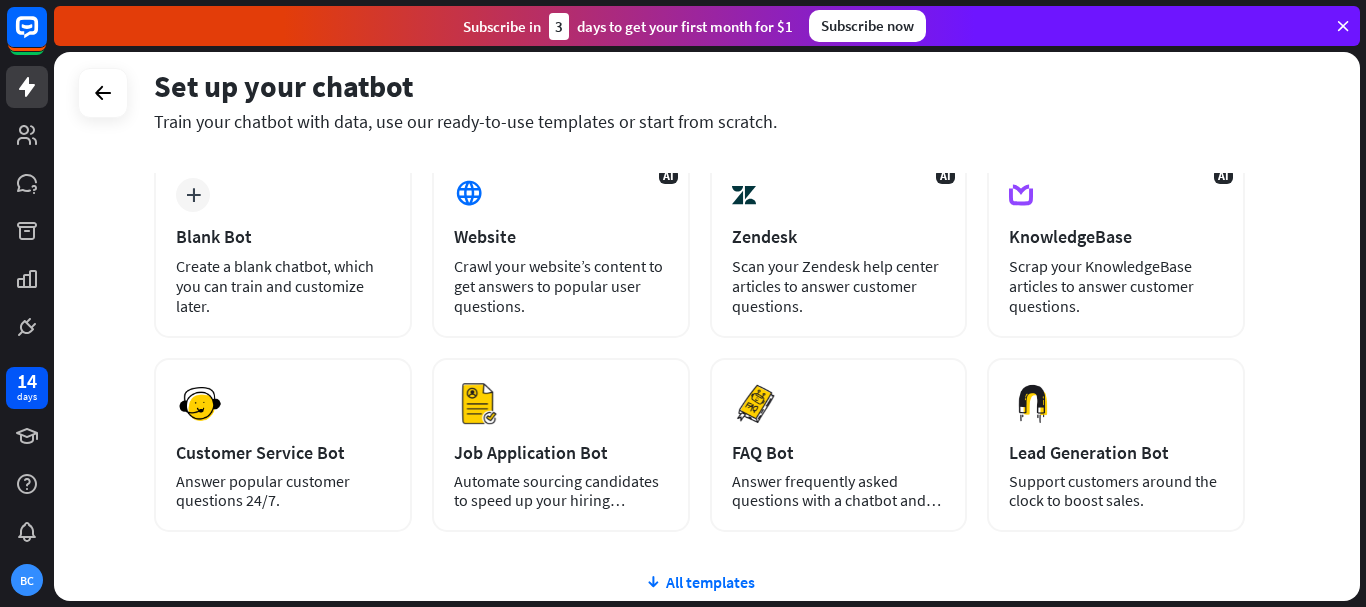 scroll, scrollTop: 137, scrollLeft: 0, axis: vertical 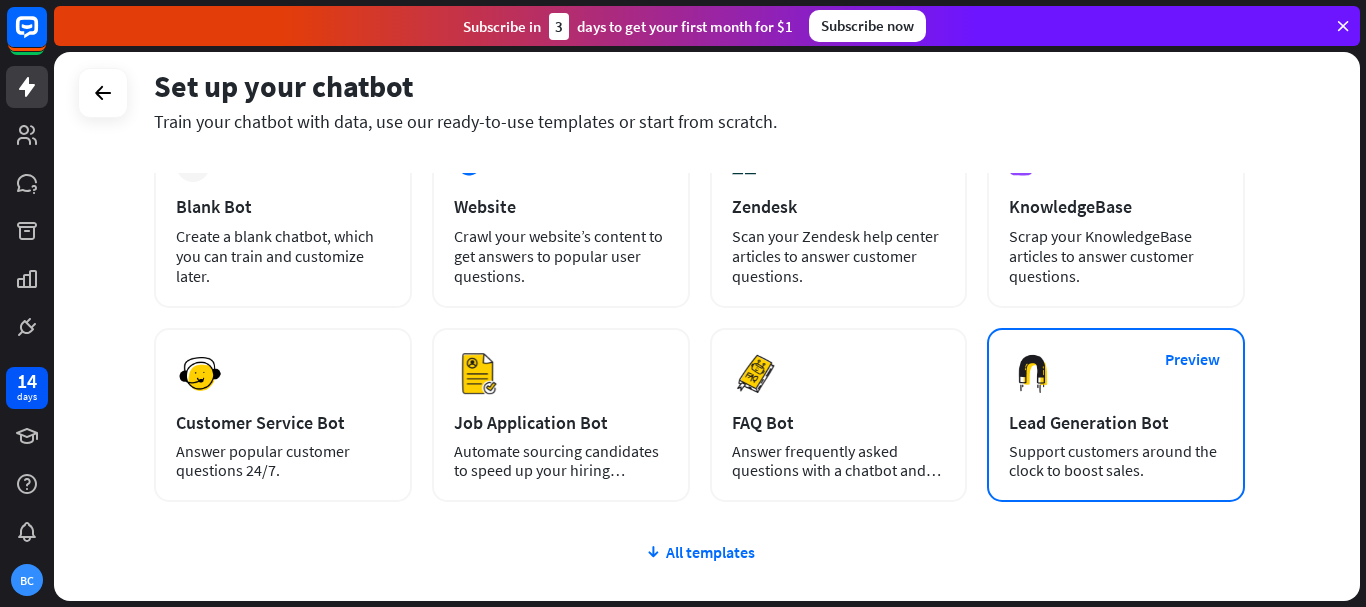 click on "Preview
Lead Generation Bot
Support customers around the clock to boost sales." at bounding box center (1116, 415) 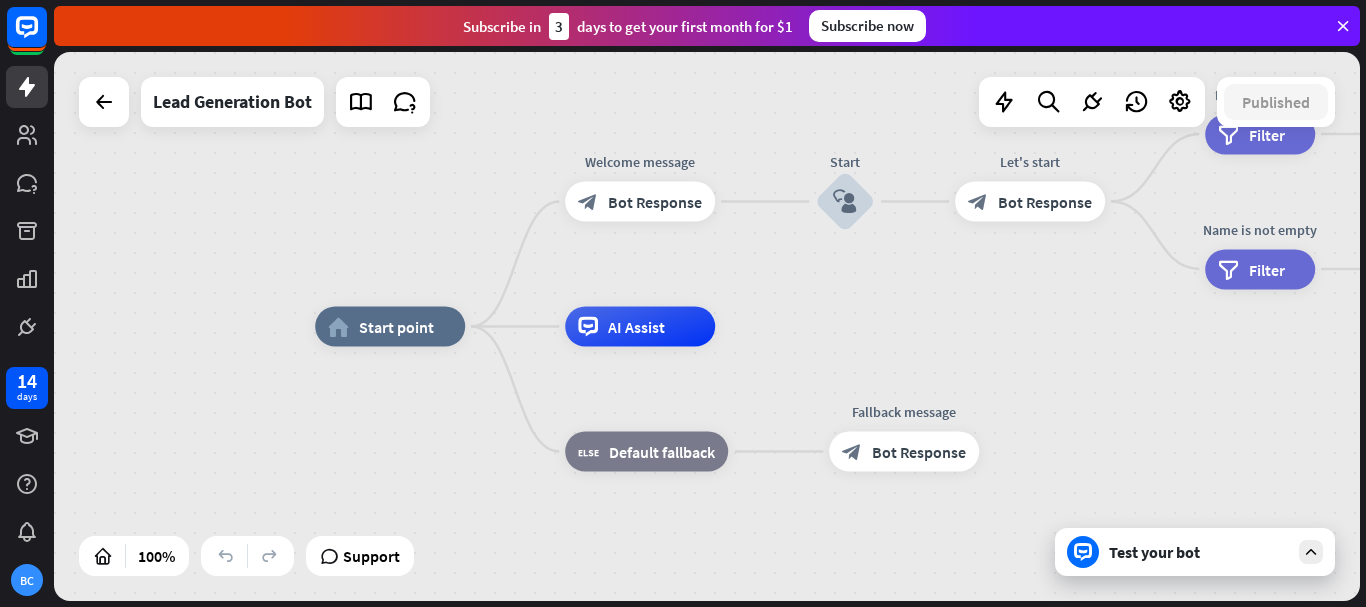 click on "Test your bot" at bounding box center (1199, 552) 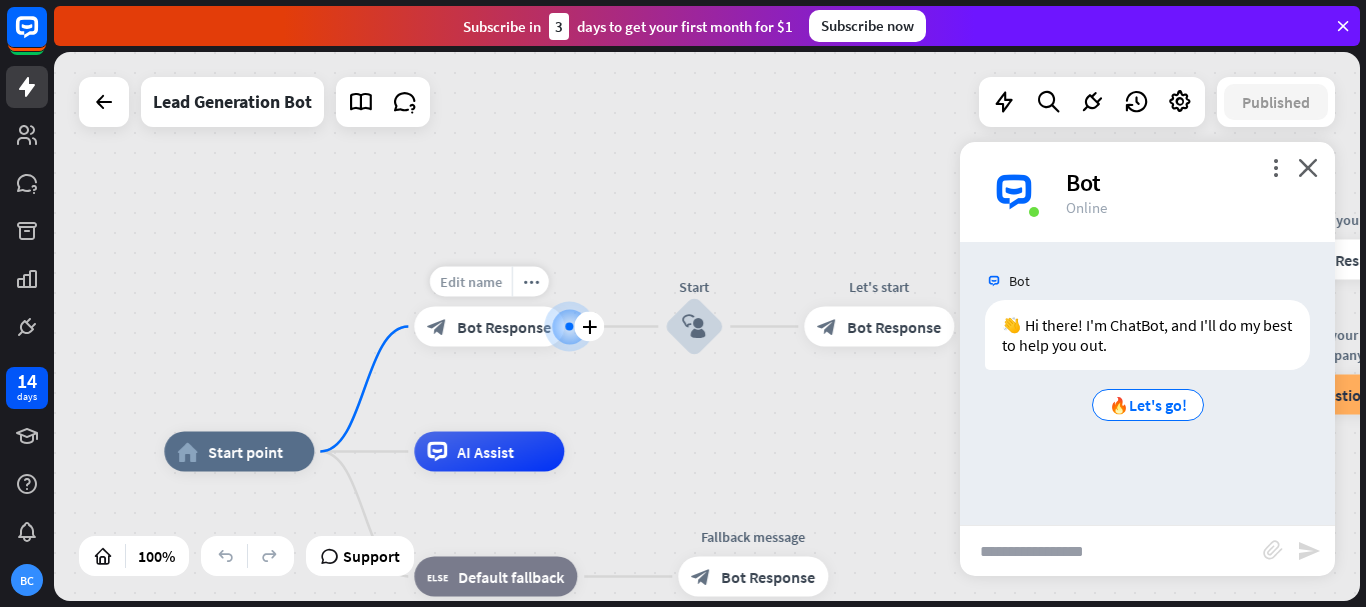click on "Edit name" at bounding box center [471, 282] 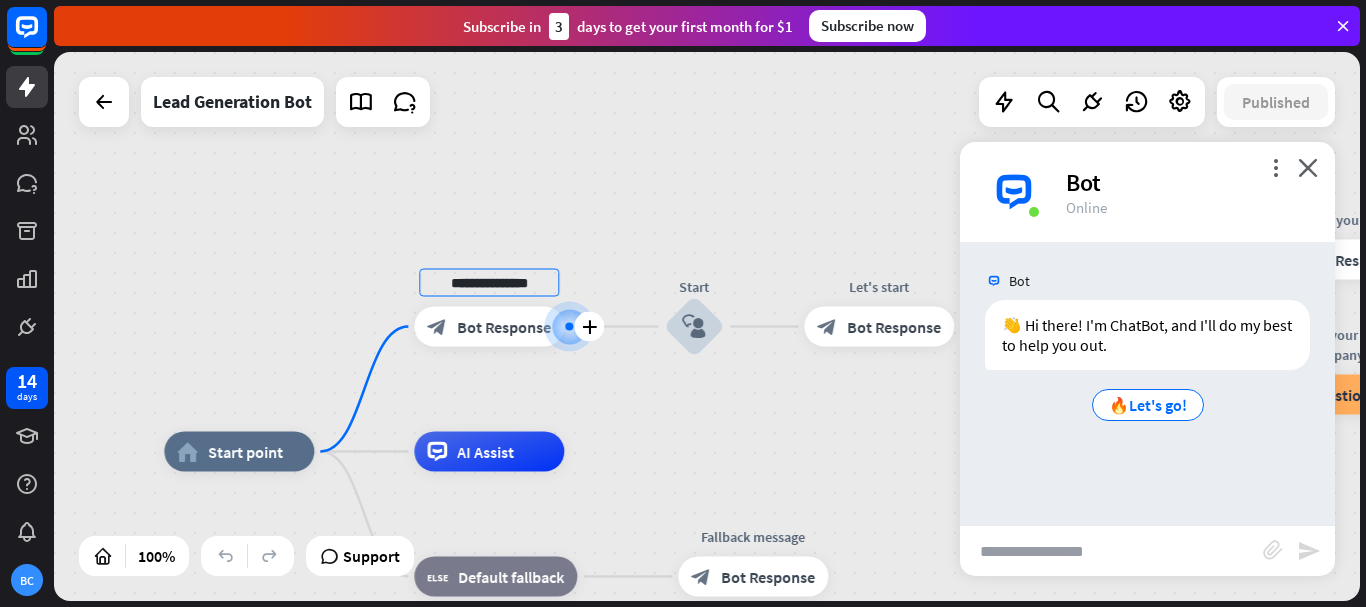 click on "Bot Response" at bounding box center [504, 327] 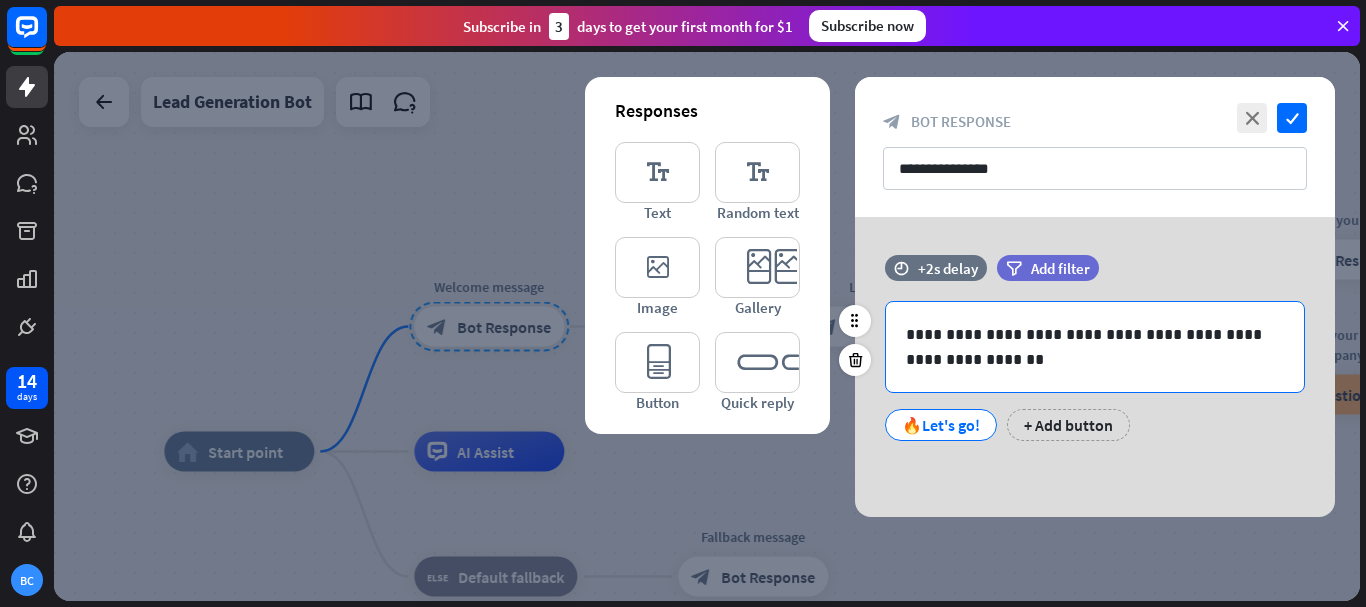 click on "**********" at bounding box center [1095, 347] 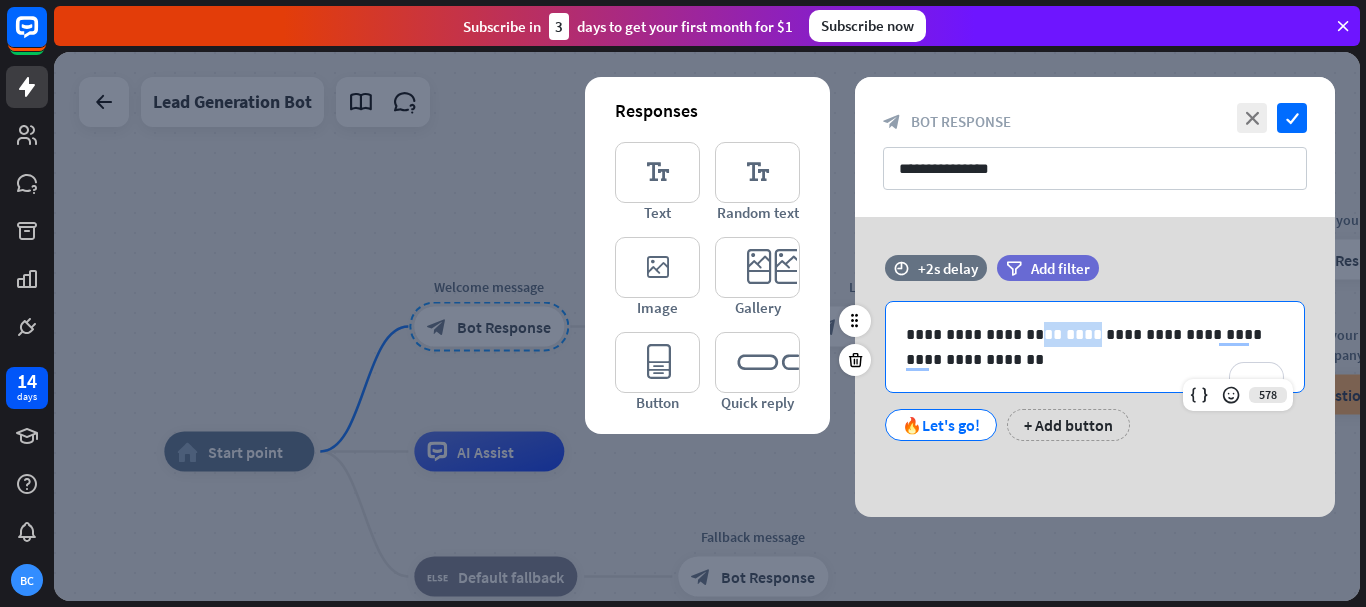 type 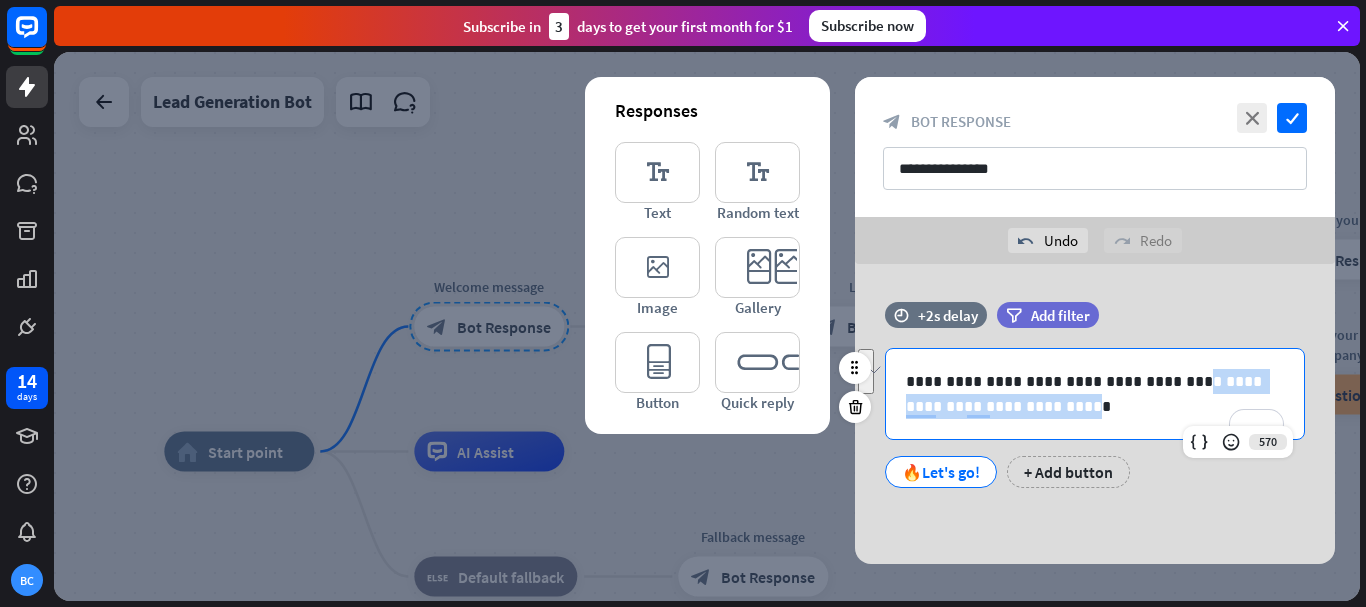 drag, startPoint x: 1161, startPoint y: 384, endPoint x: 991, endPoint y: 405, distance: 171.29214 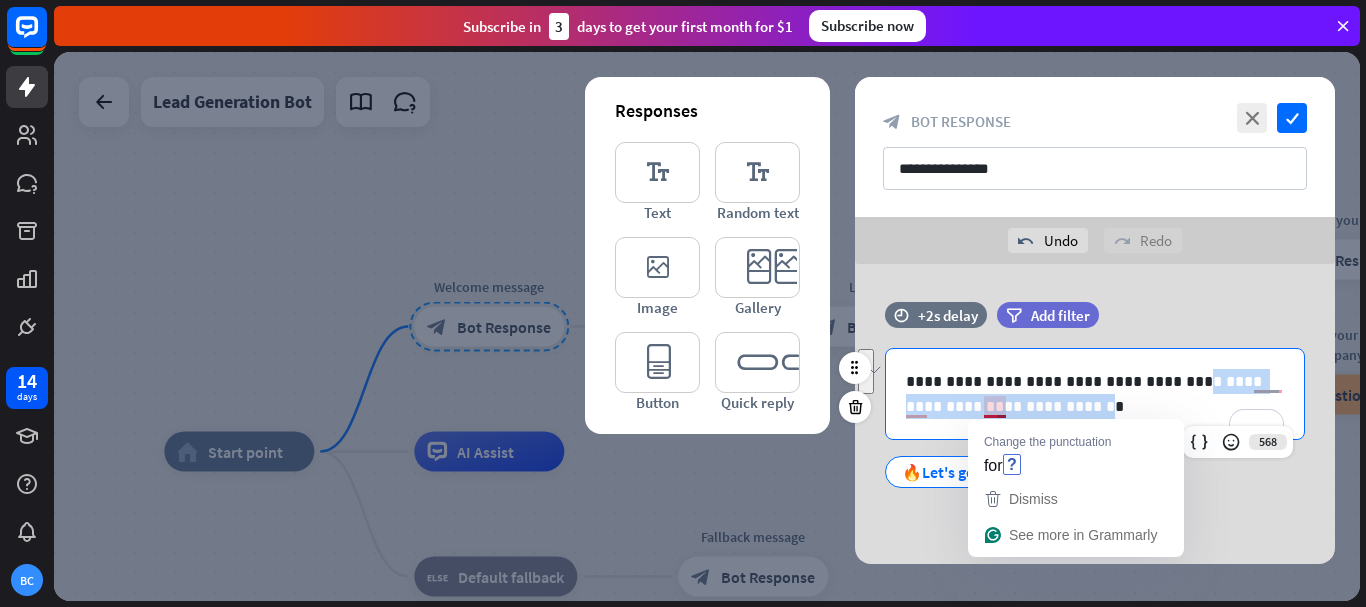 drag, startPoint x: 1161, startPoint y: 390, endPoint x: 1001, endPoint y: 399, distance: 160.25293 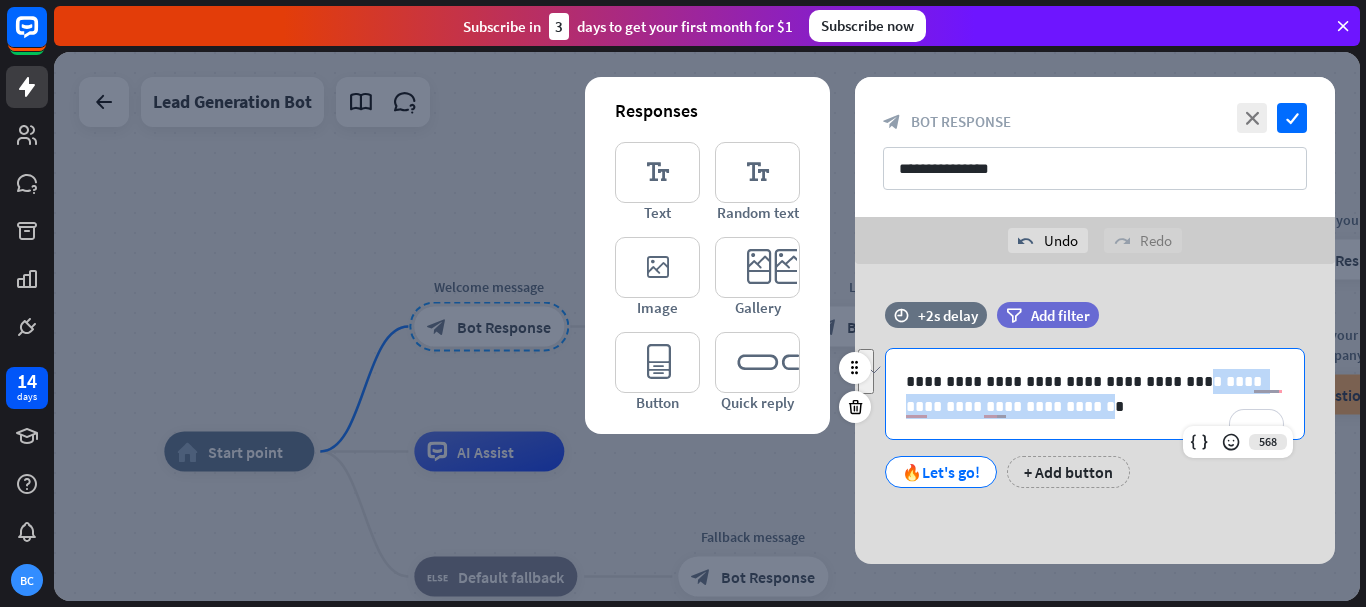 click on "**********" at bounding box center [1095, 394] 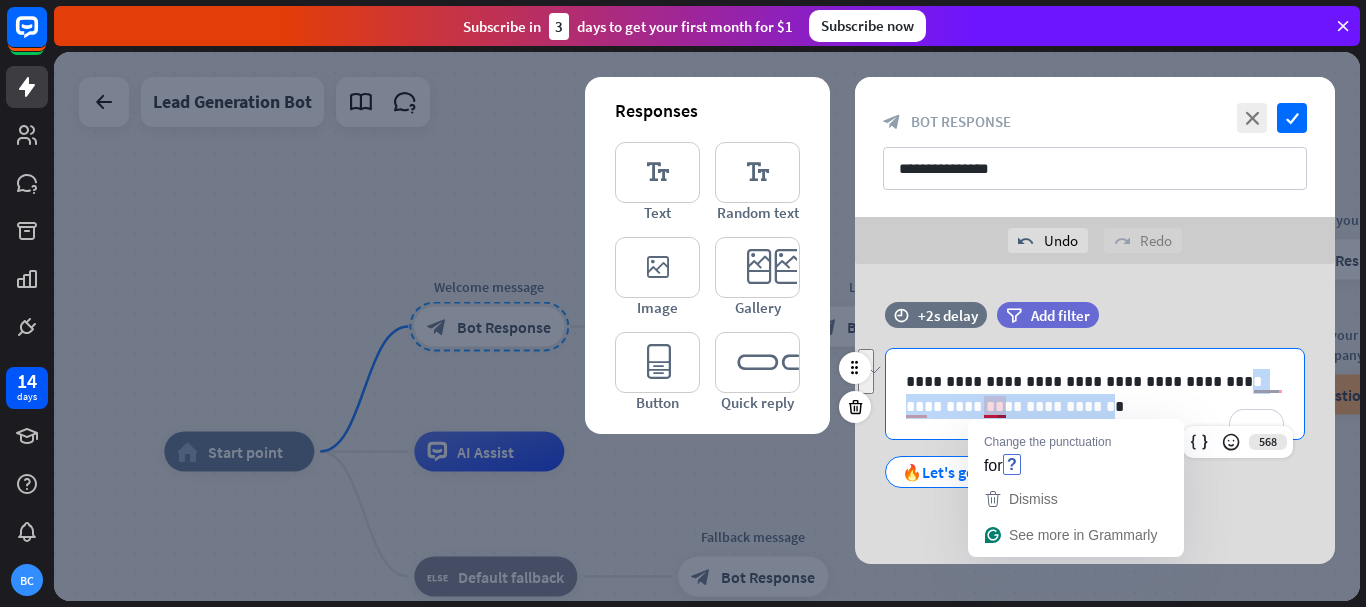 drag, startPoint x: 1198, startPoint y: 381, endPoint x: 1001, endPoint y: 399, distance: 197.82063 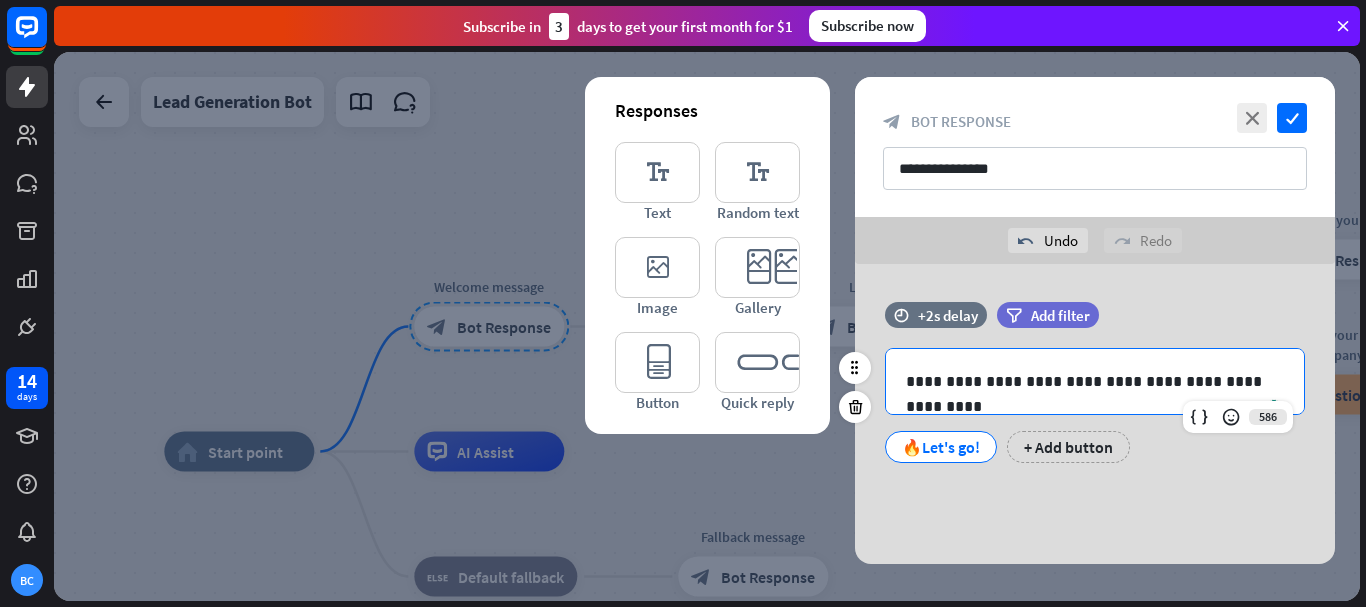 click on "**********" at bounding box center (1095, 381) 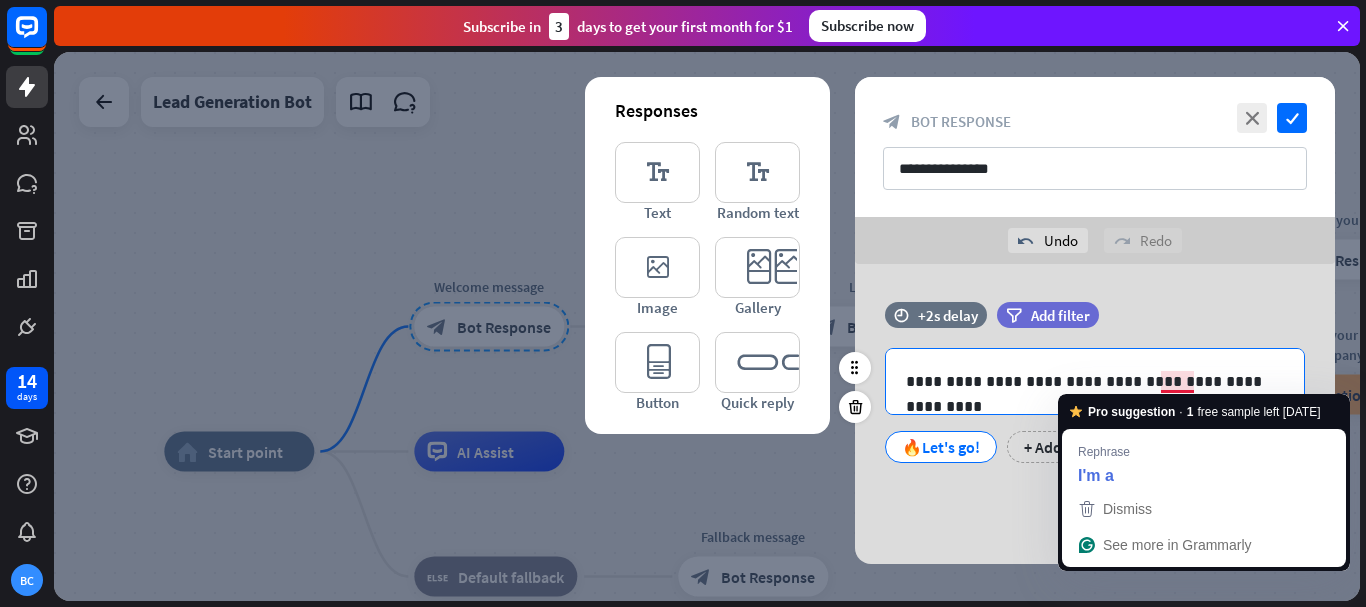 click on "**********" at bounding box center (1095, 381) 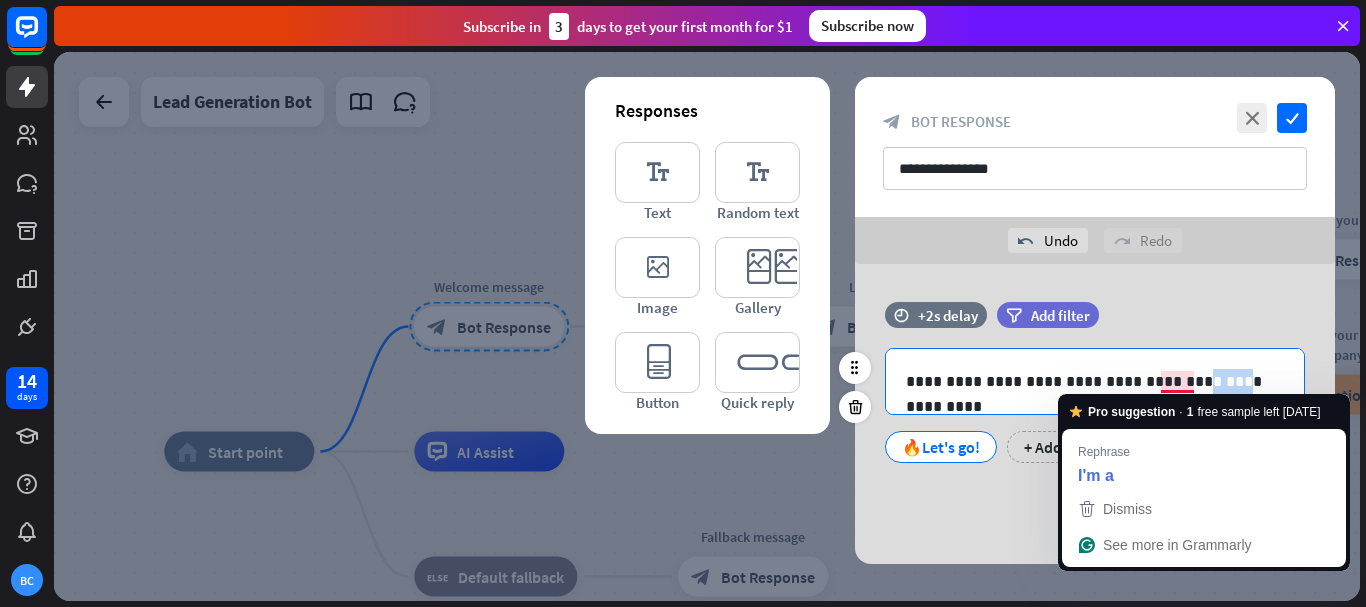 click on "**********" at bounding box center [1095, 381] 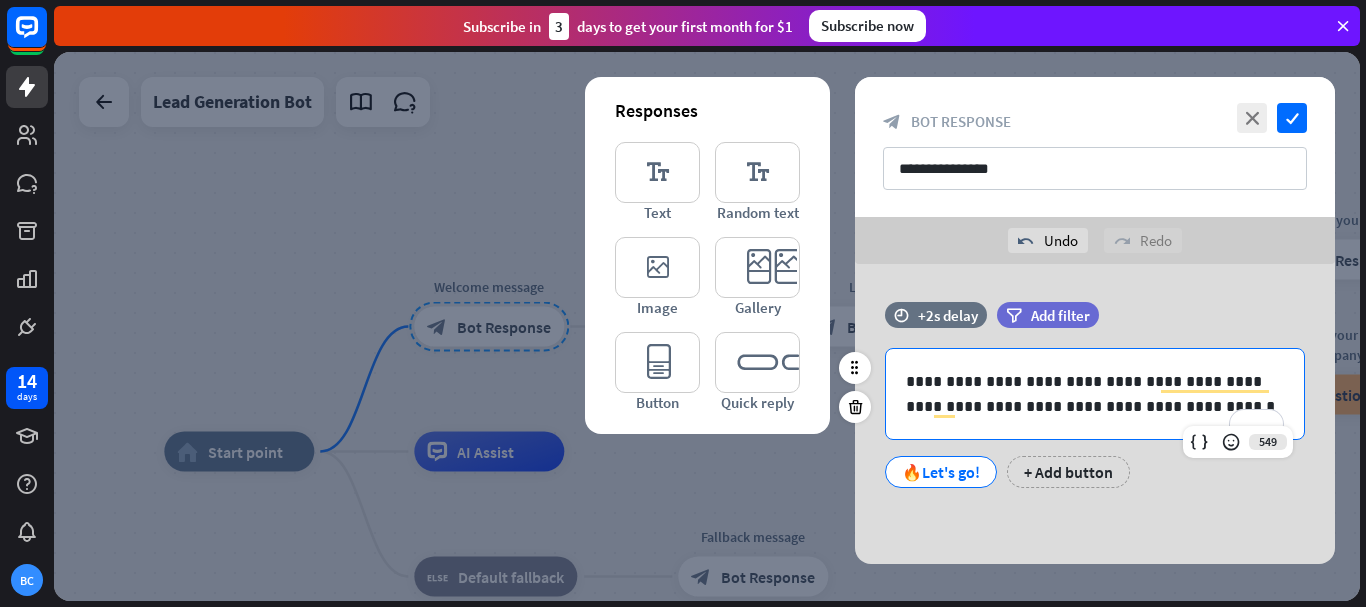 click on "**********" at bounding box center [1095, 394] 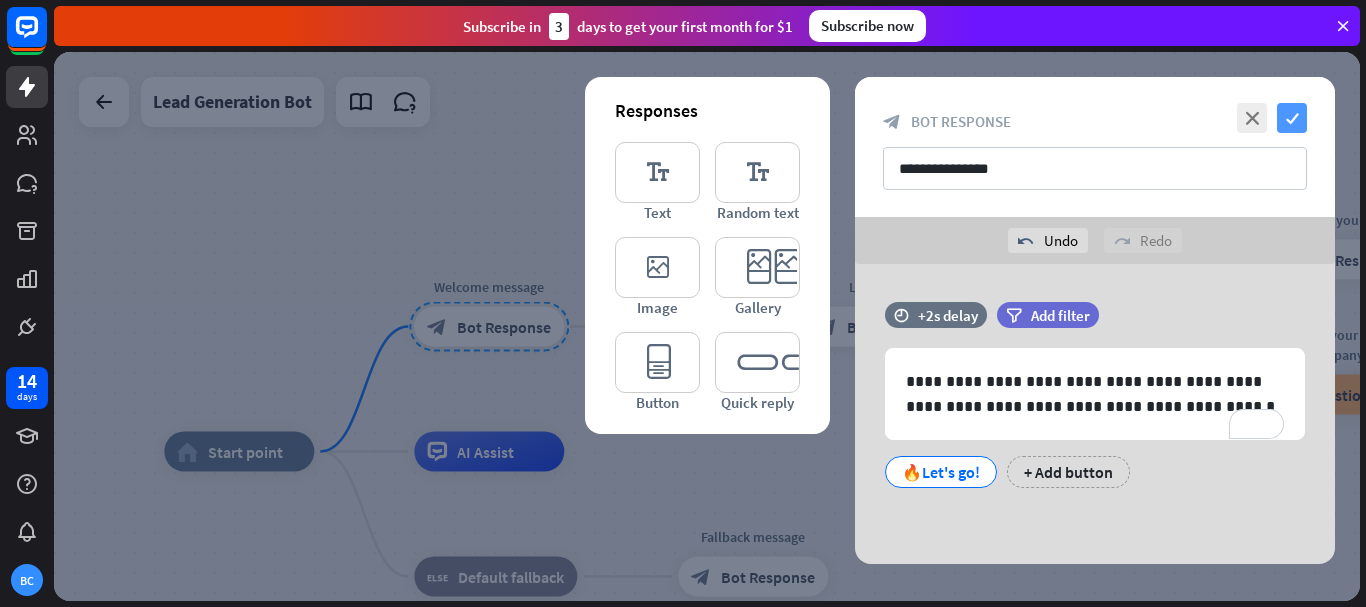 click on "check" at bounding box center (1292, 118) 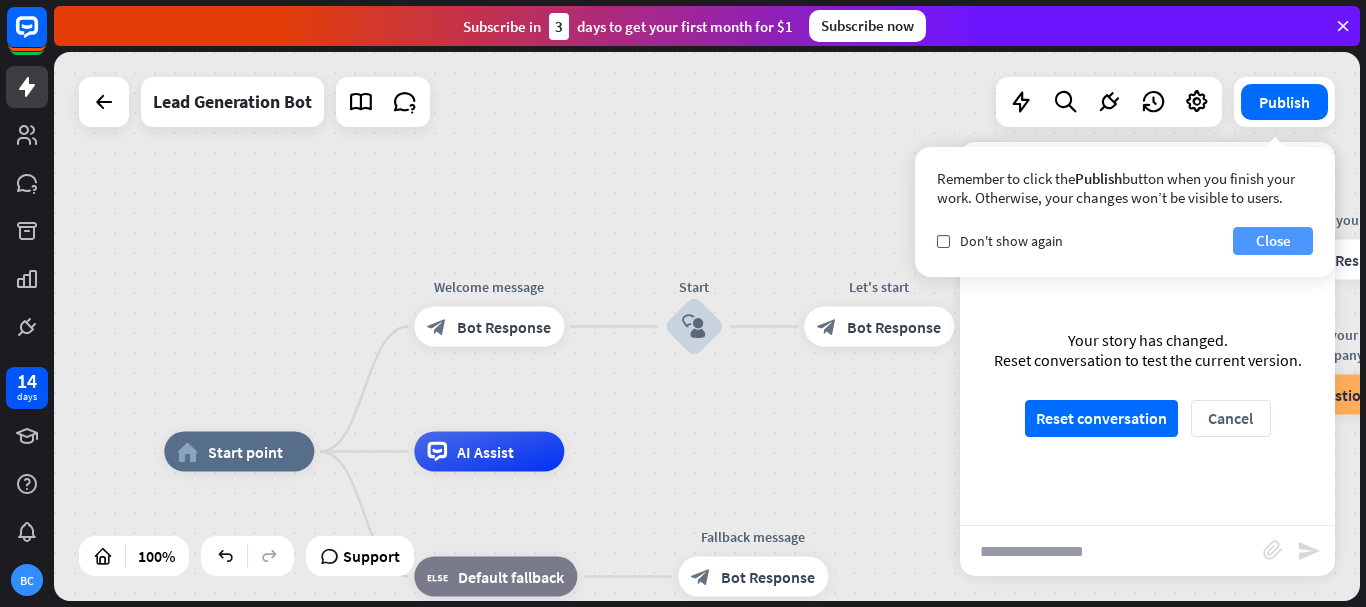 click on "Close" at bounding box center [1273, 241] 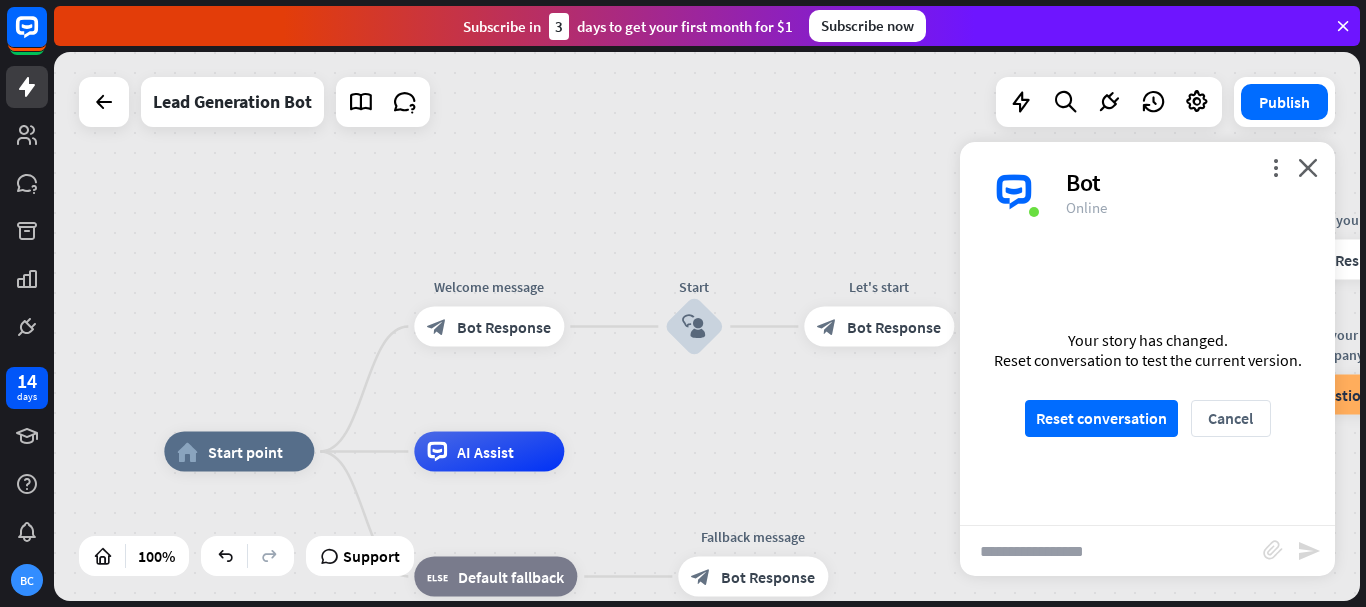 click at bounding box center (1111, 551) 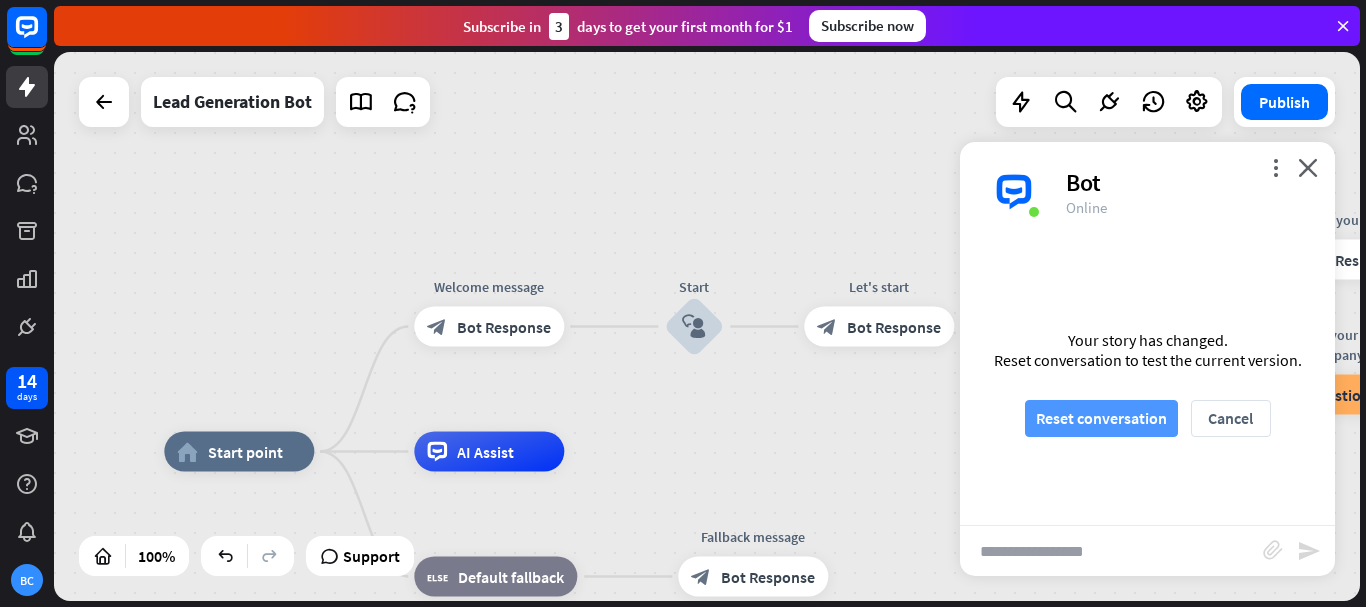 click on "Reset conversation" at bounding box center (1101, 418) 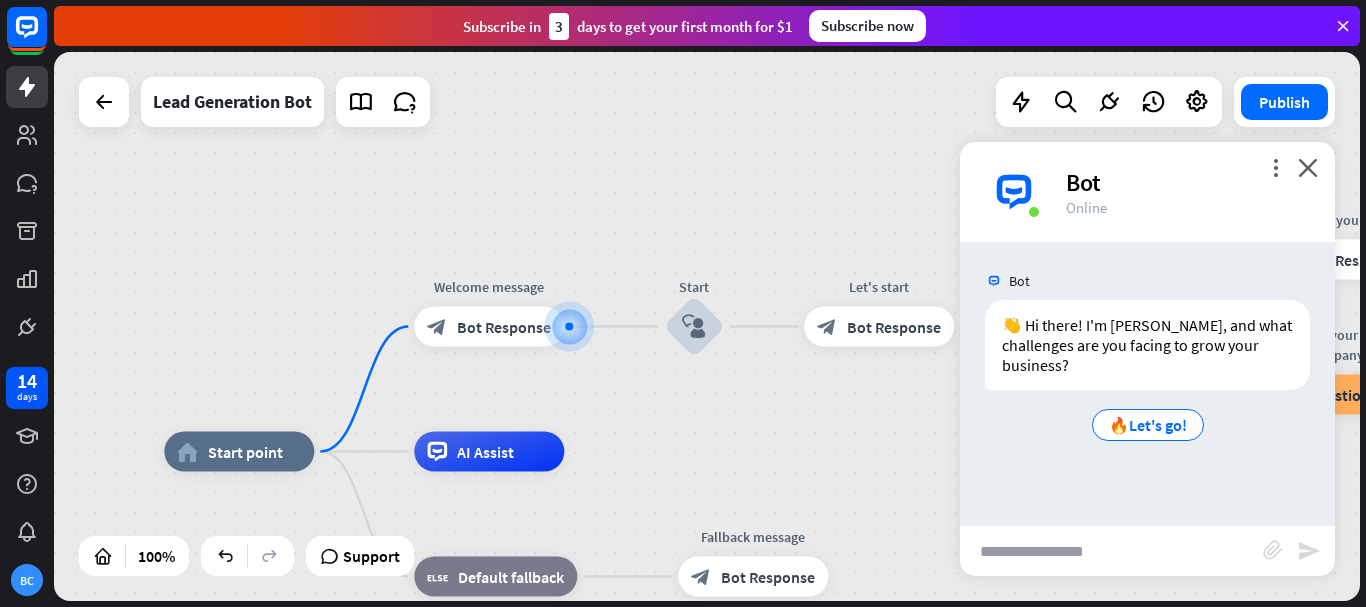 click at bounding box center [1111, 551] 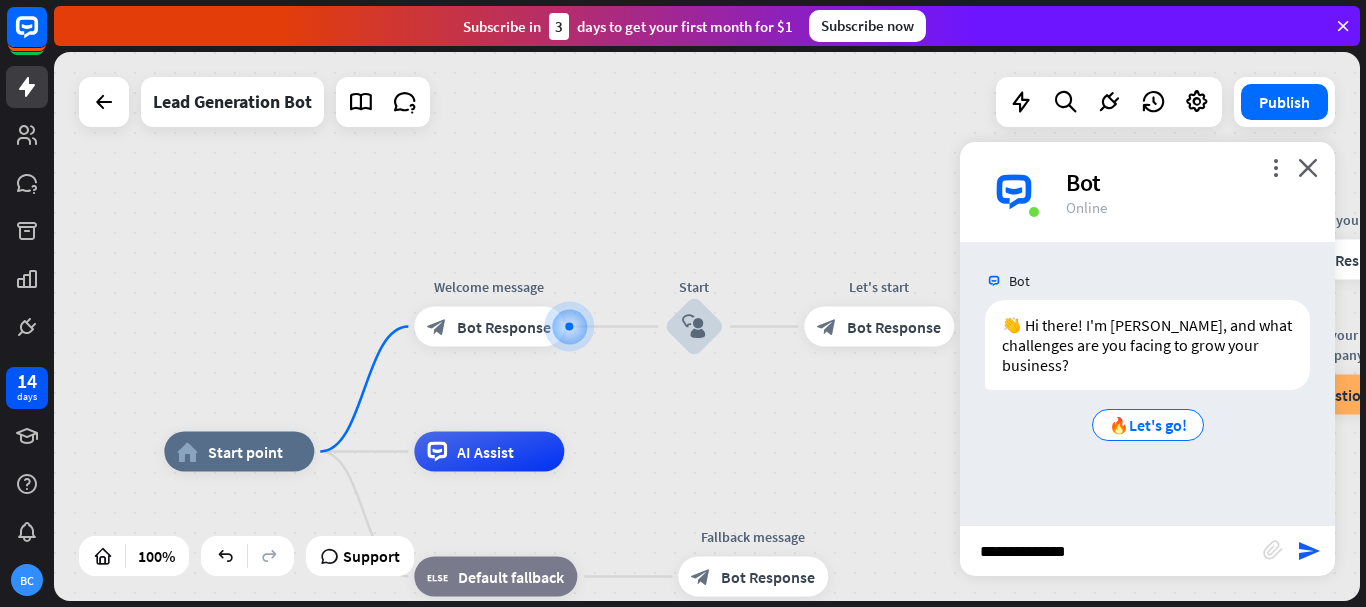 click on "**********" at bounding box center [1111, 551] 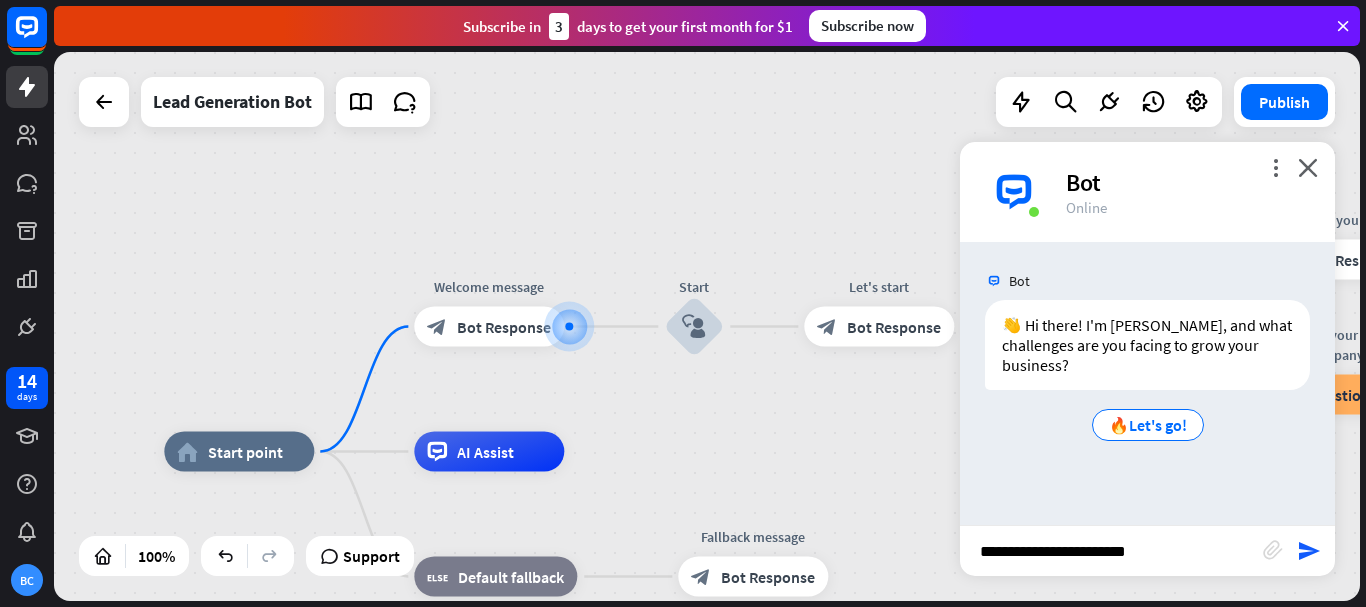 type on "**********" 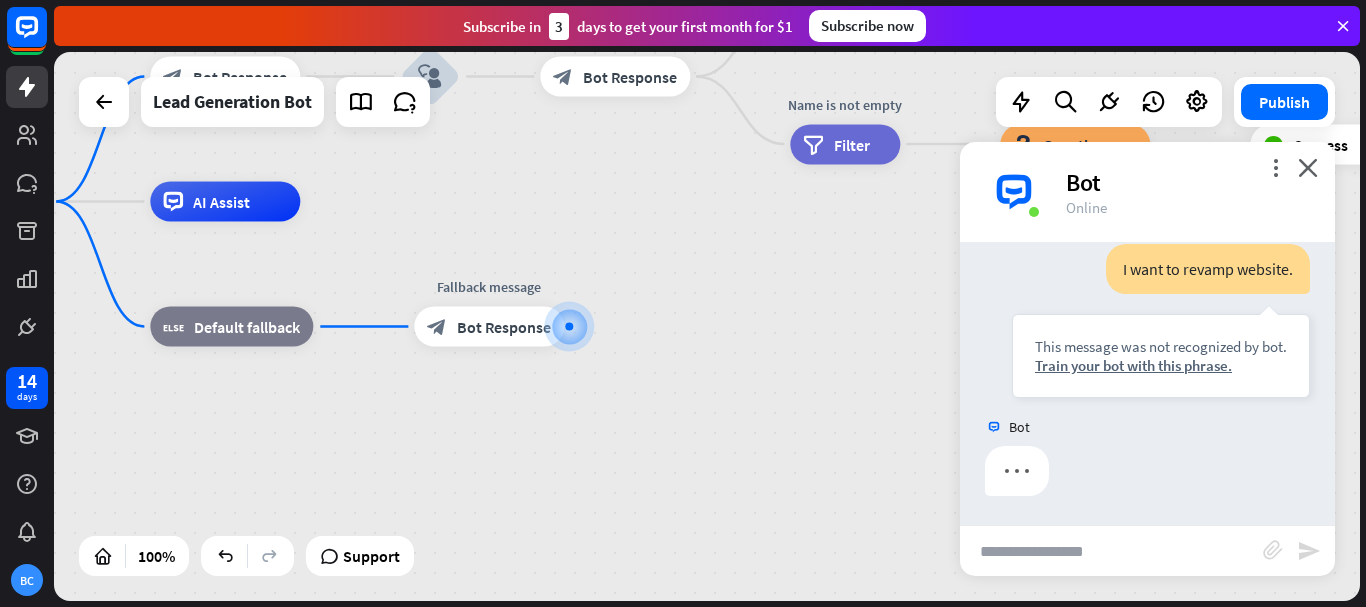 scroll, scrollTop: 195, scrollLeft: 0, axis: vertical 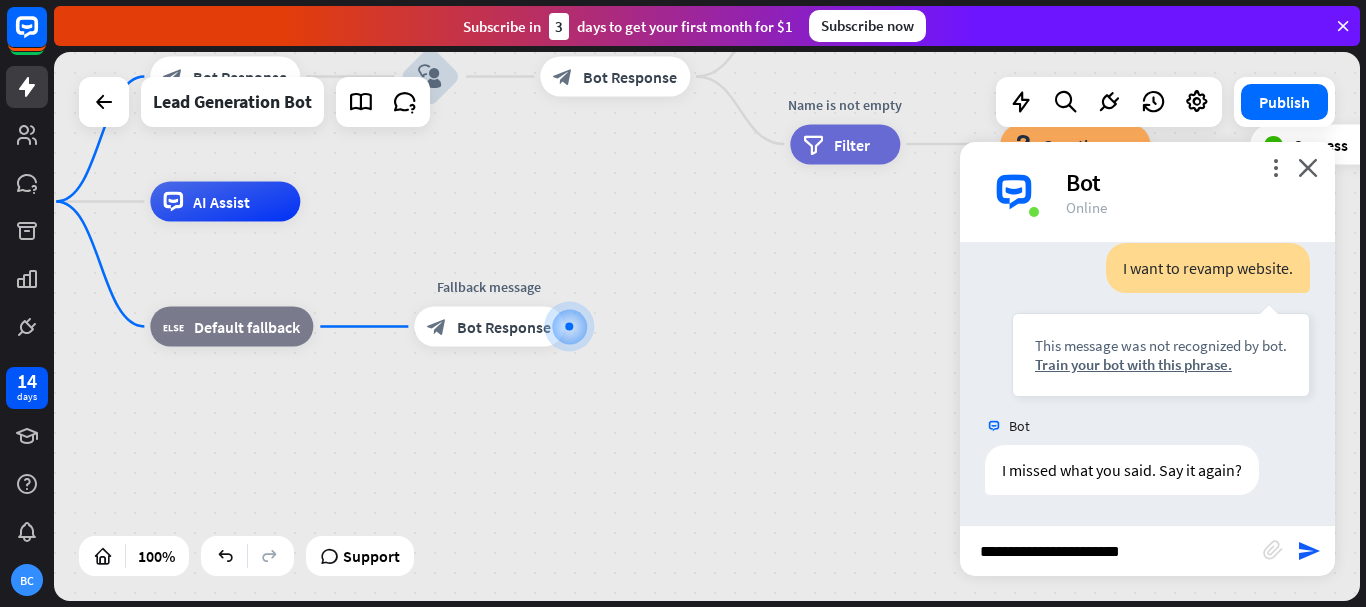 type on "**********" 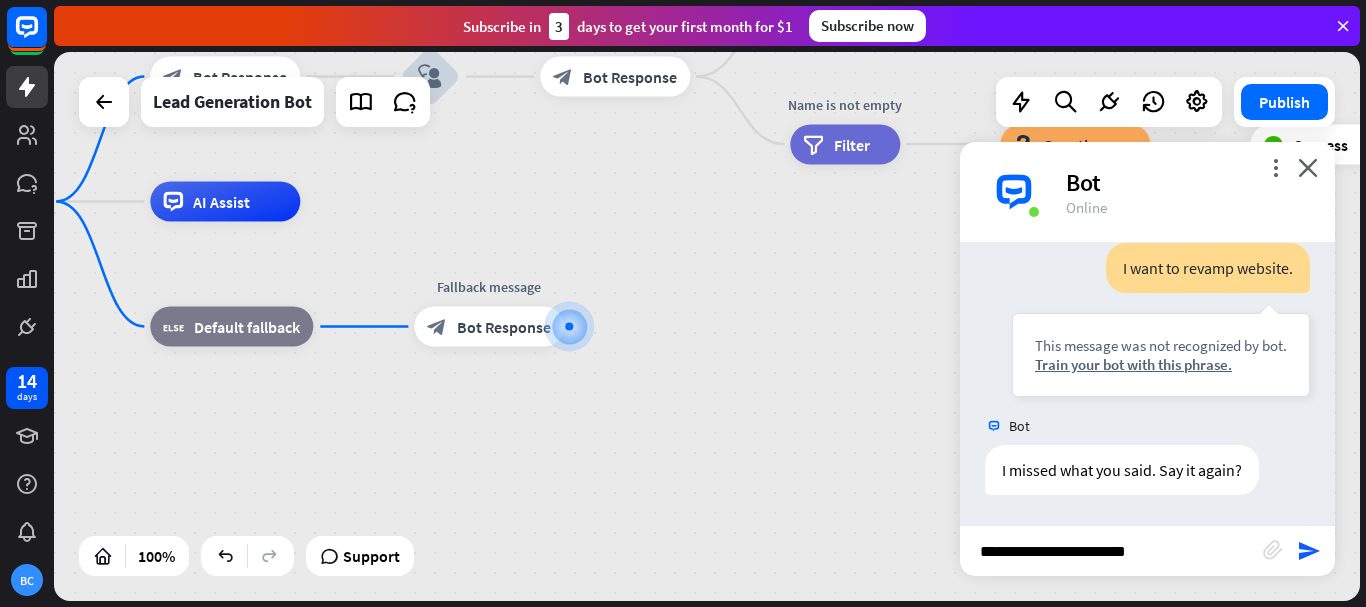 type 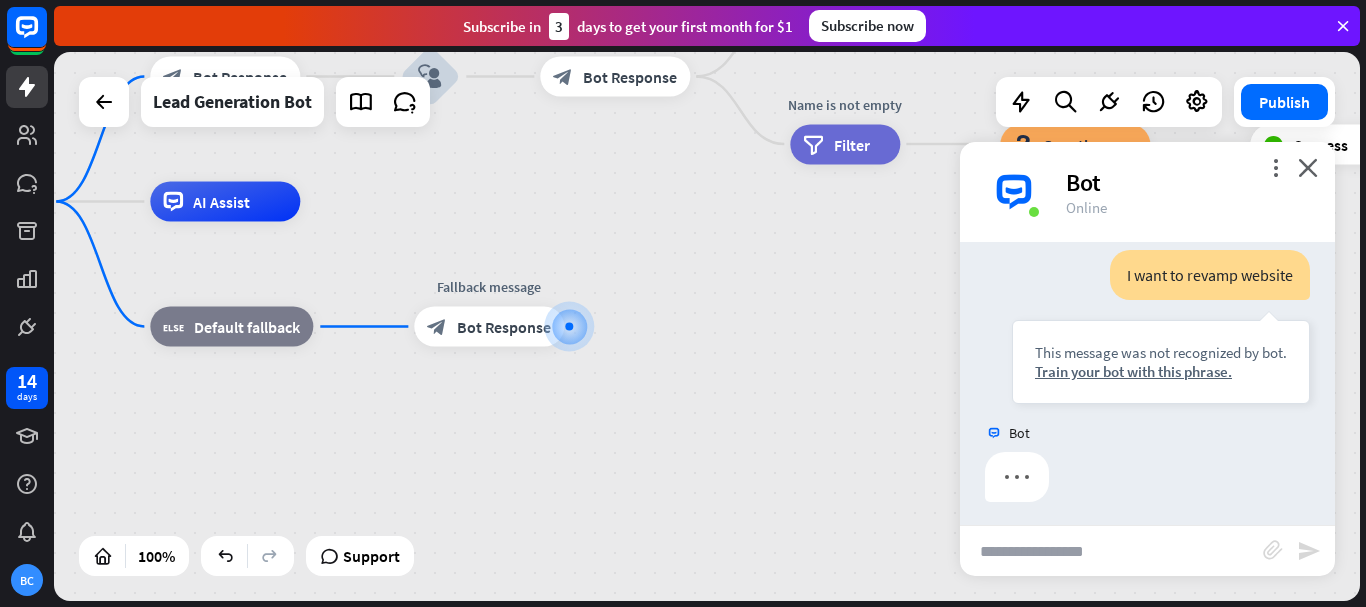 scroll, scrollTop: 495, scrollLeft: 0, axis: vertical 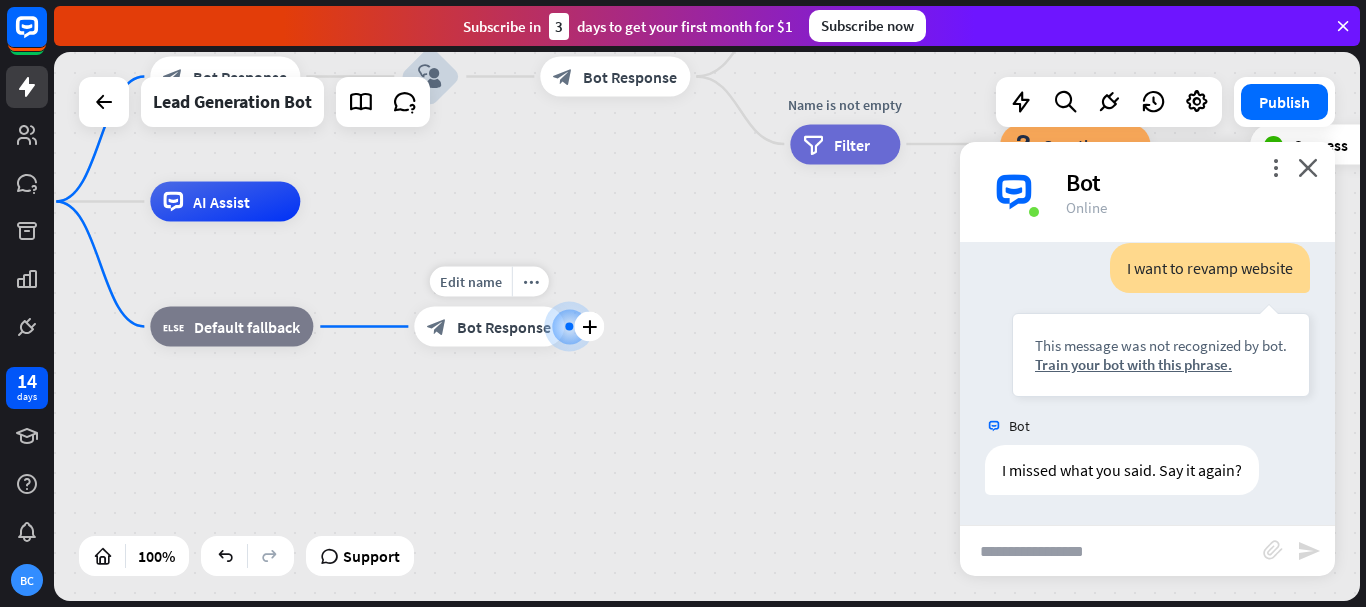 click on "Bot Response" at bounding box center (504, 327) 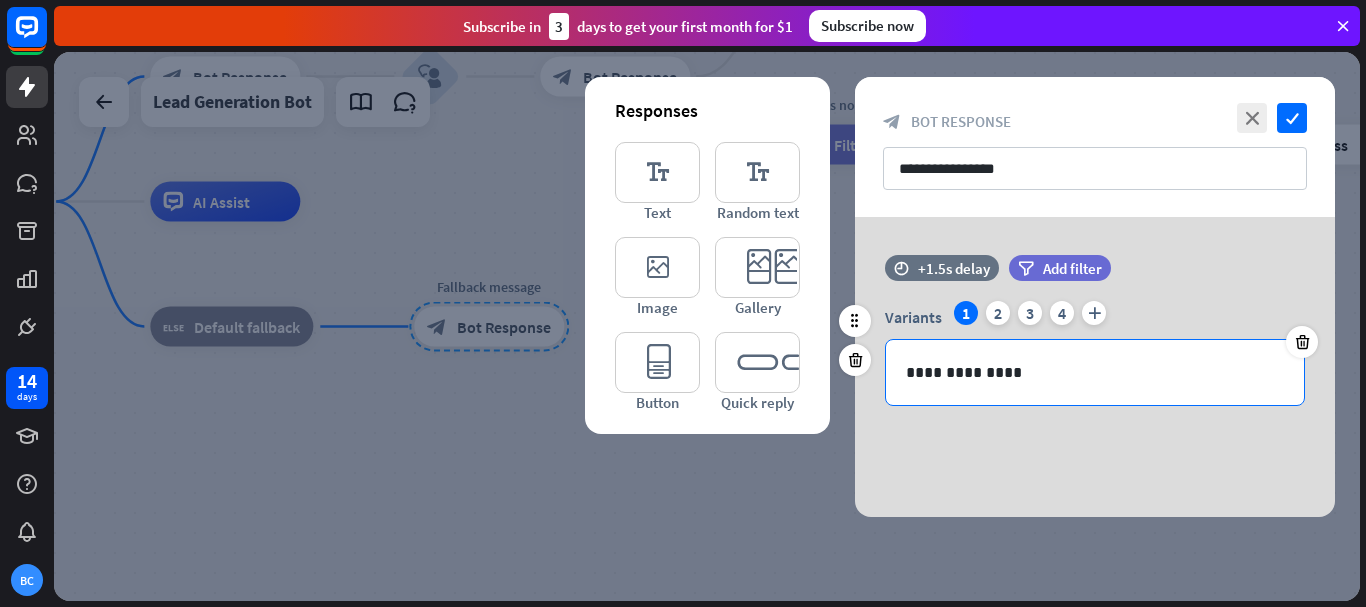 click on "**********" at bounding box center [1095, 372] 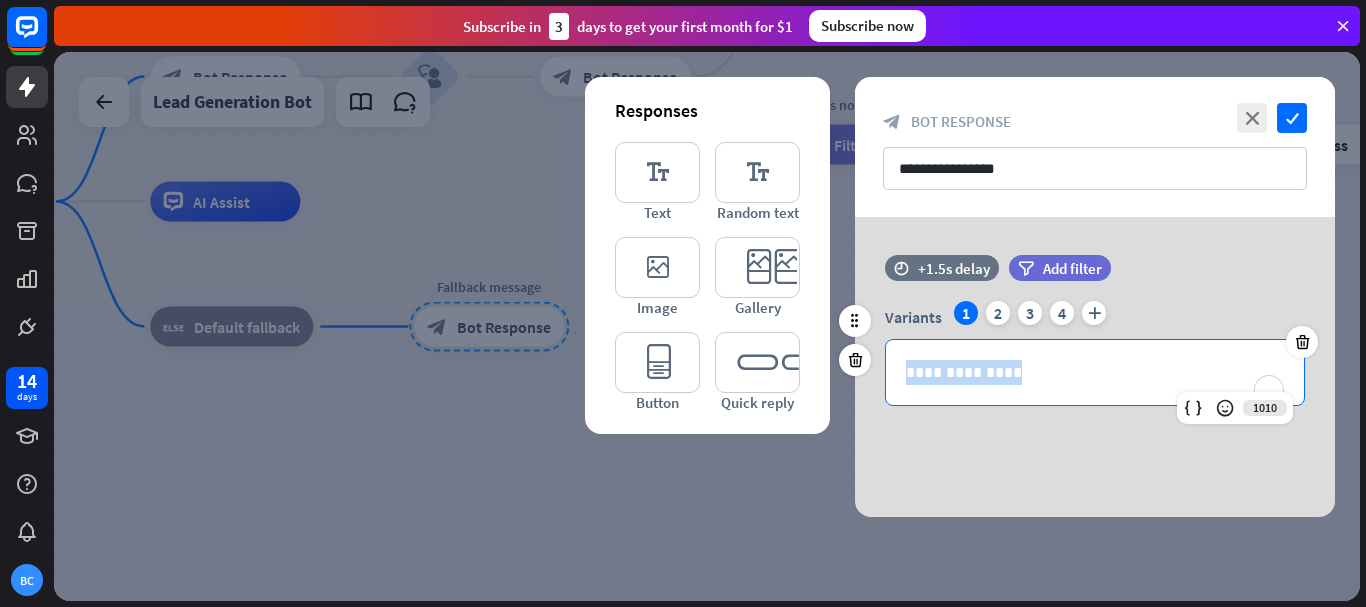 drag, startPoint x: 1025, startPoint y: 382, endPoint x: 905, endPoint y: 366, distance: 121.061966 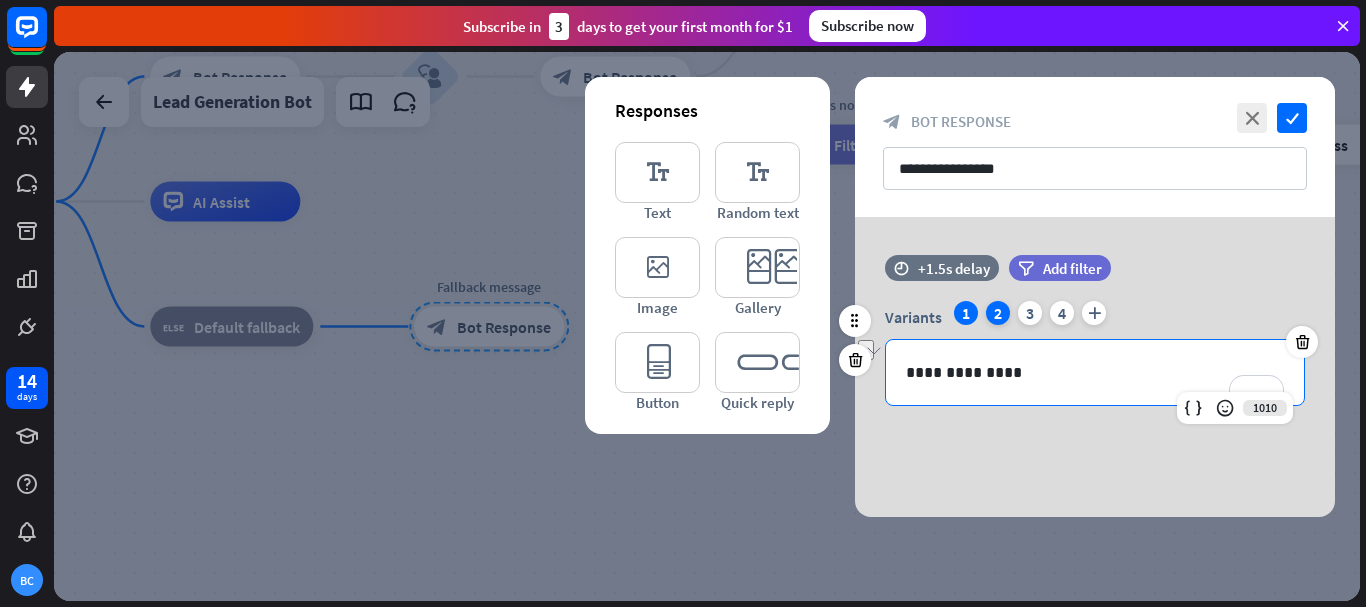 click on "2" at bounding box center (998, 313) 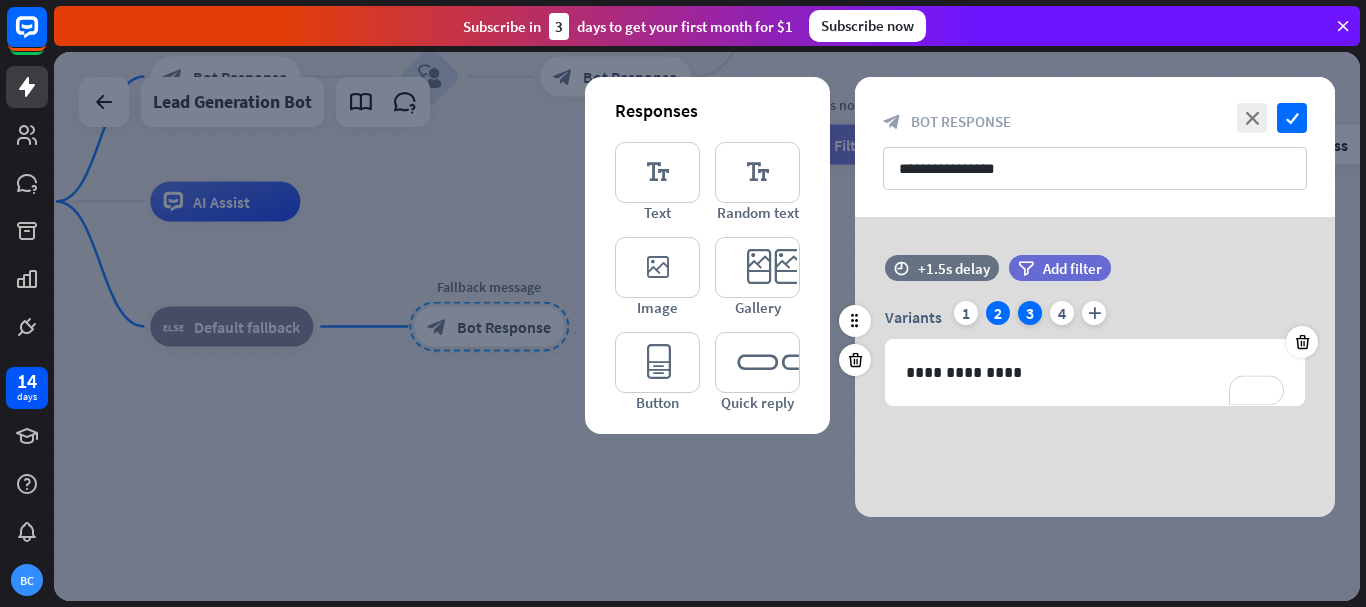 click on "3" at bounding box center (1030, 313) 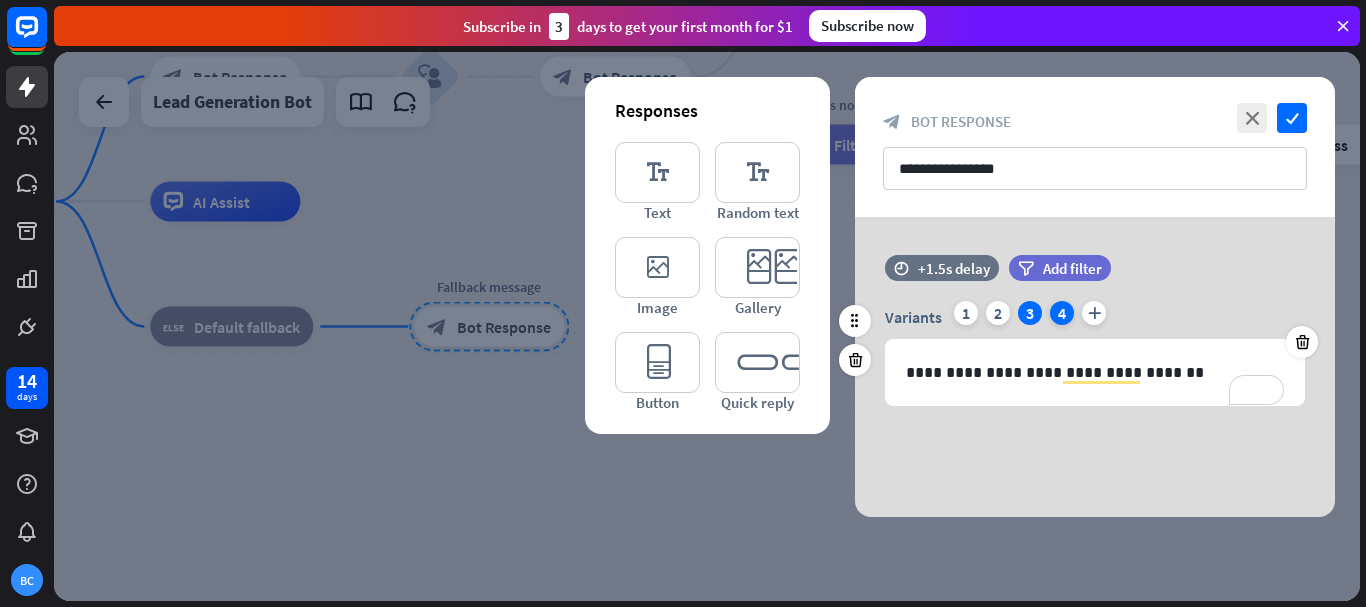 click on "4" at bounding box center [1062, 313] 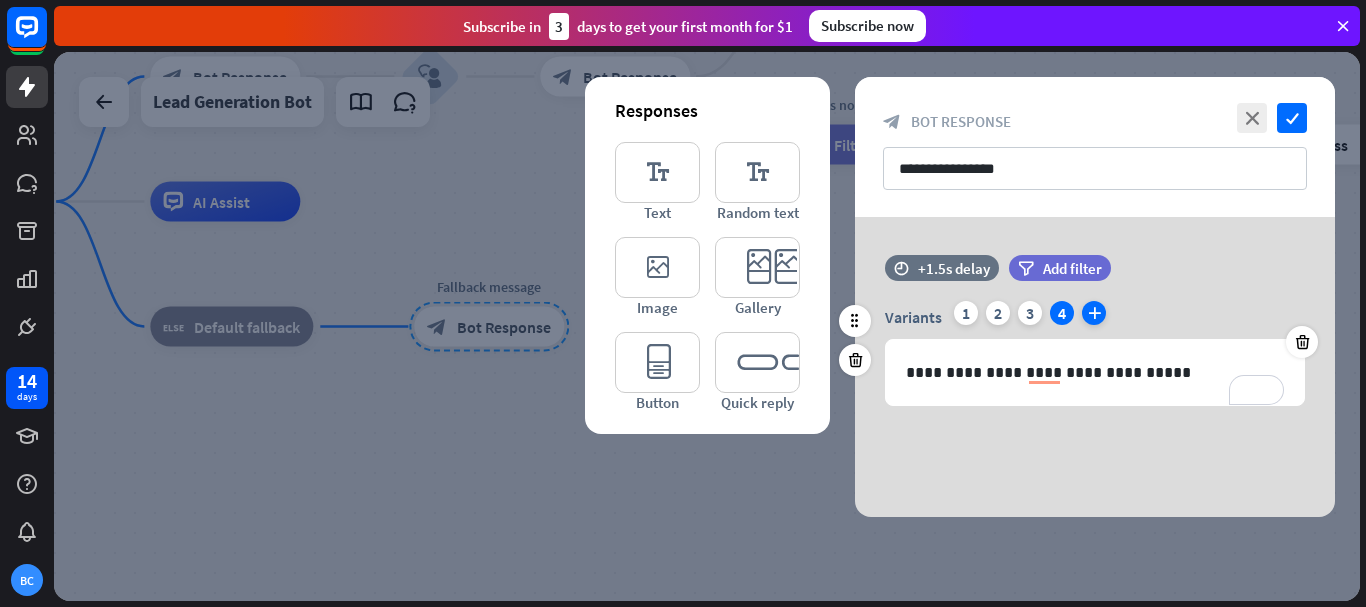 click on "plus" at bounding box center [1094, 313] 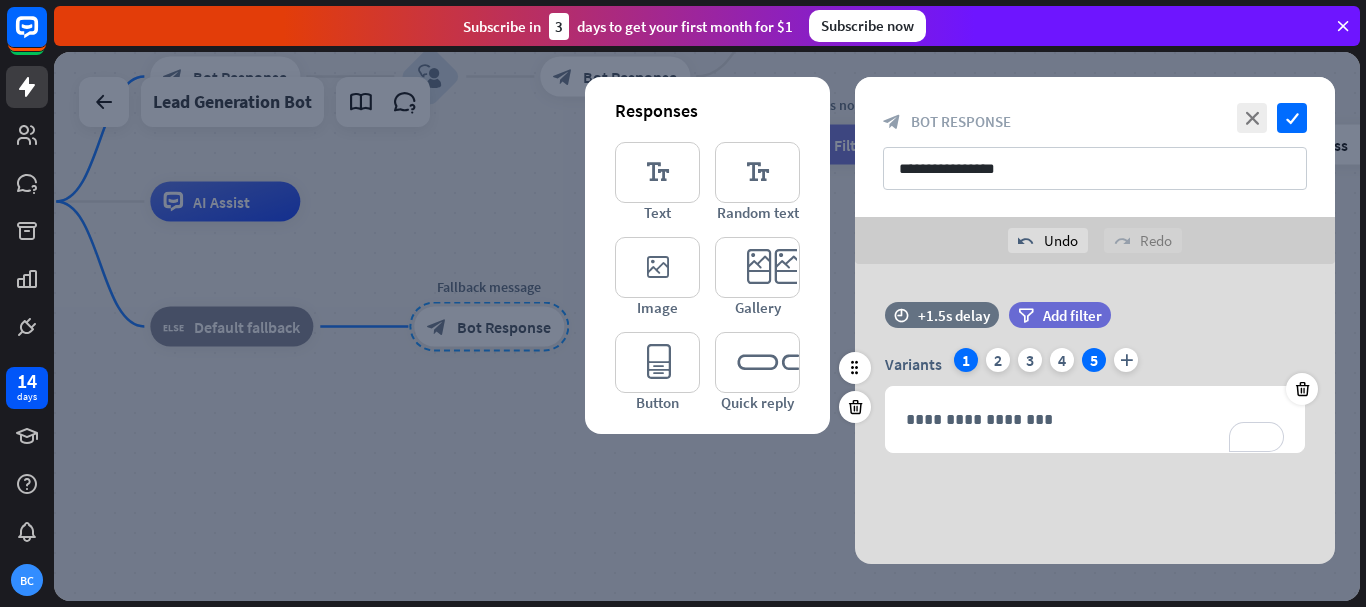 click on "1" at bounding box center [966, 360] 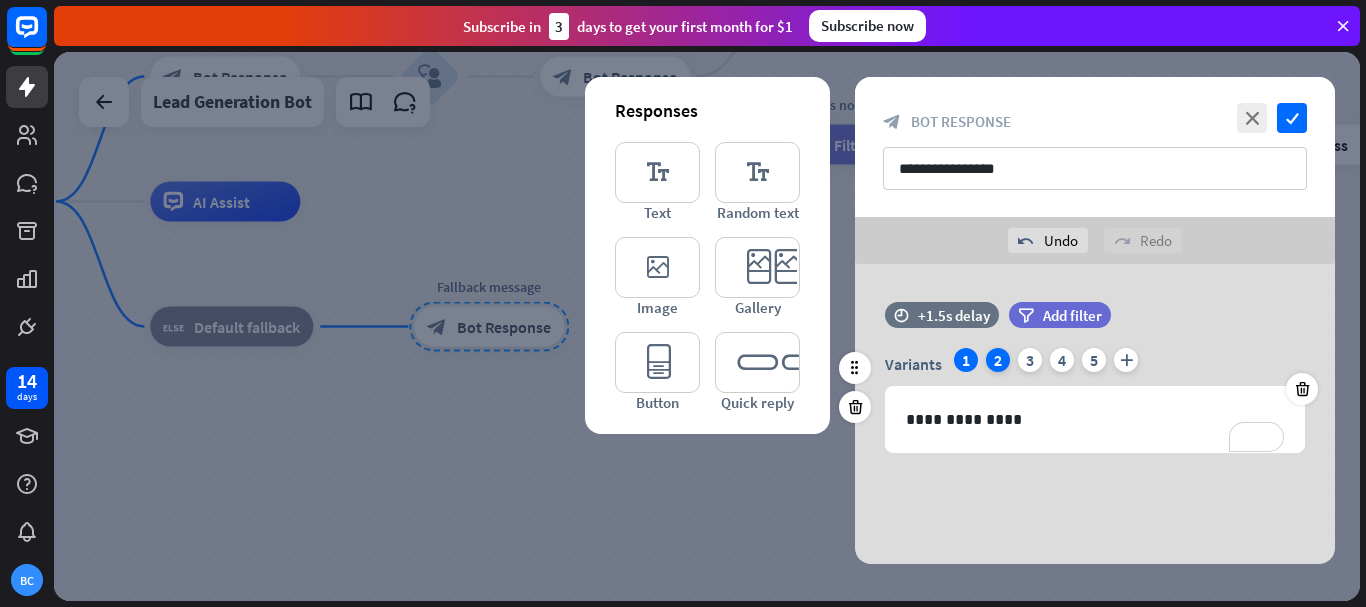 click on "2" at bounding box center [998, 360] 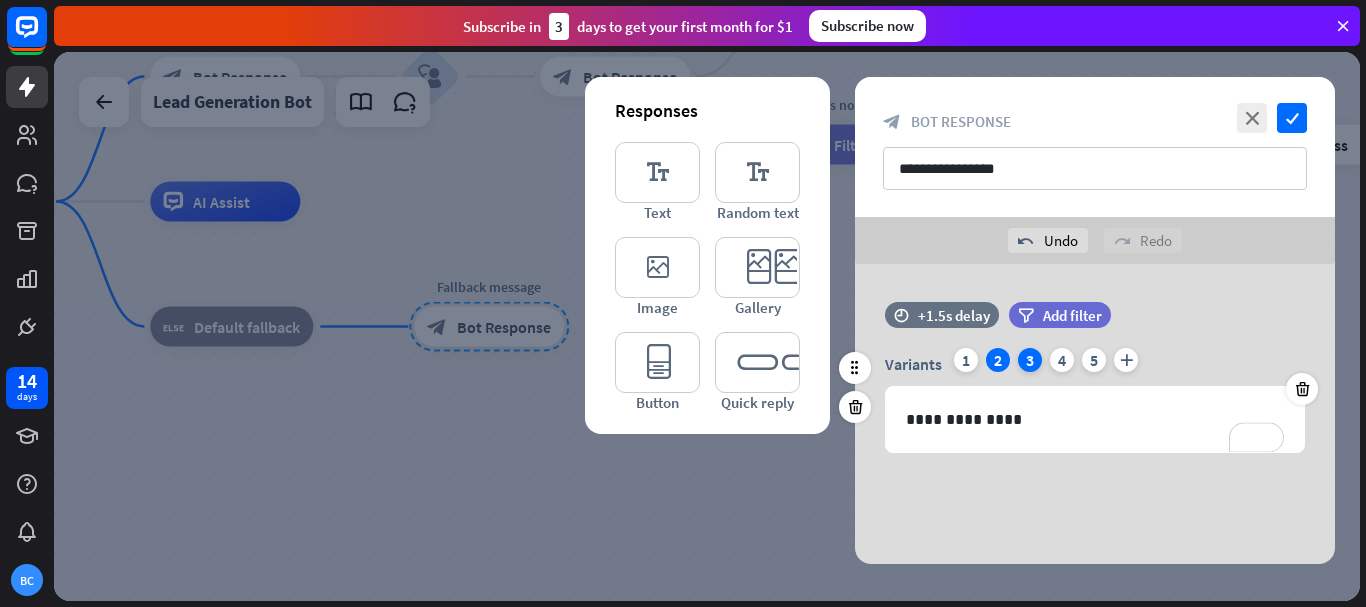 click on "3" at bounding box center (1030, 360) 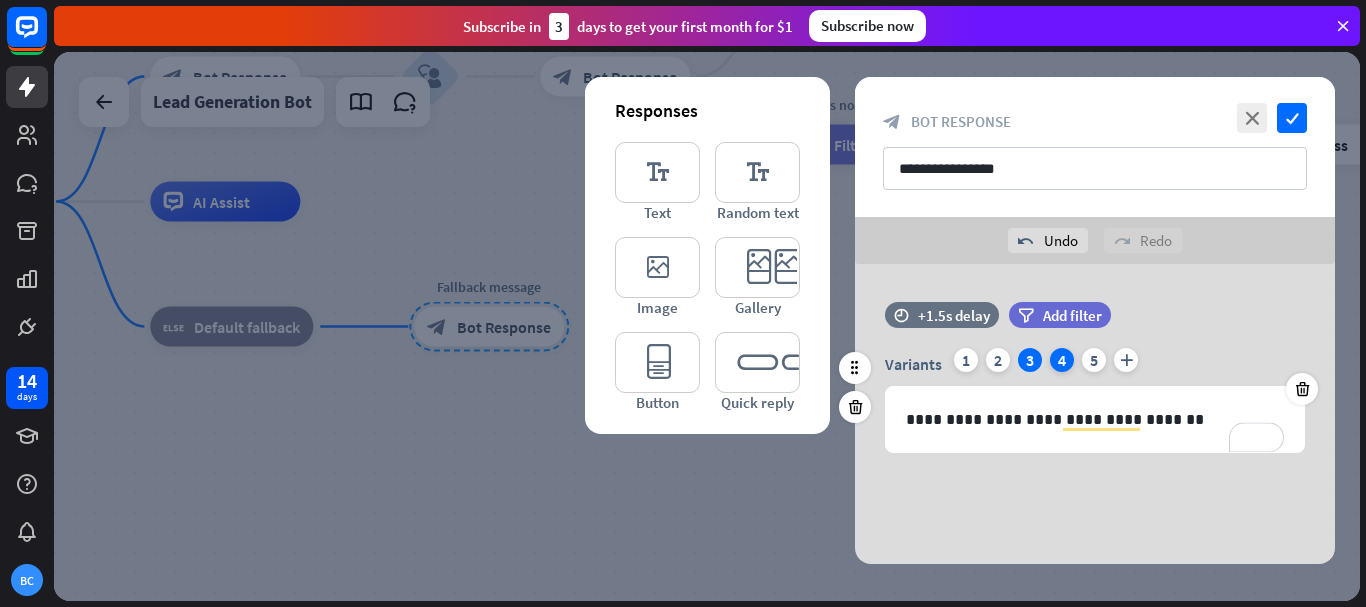 click on "4" at bounding box center (1062, 360) 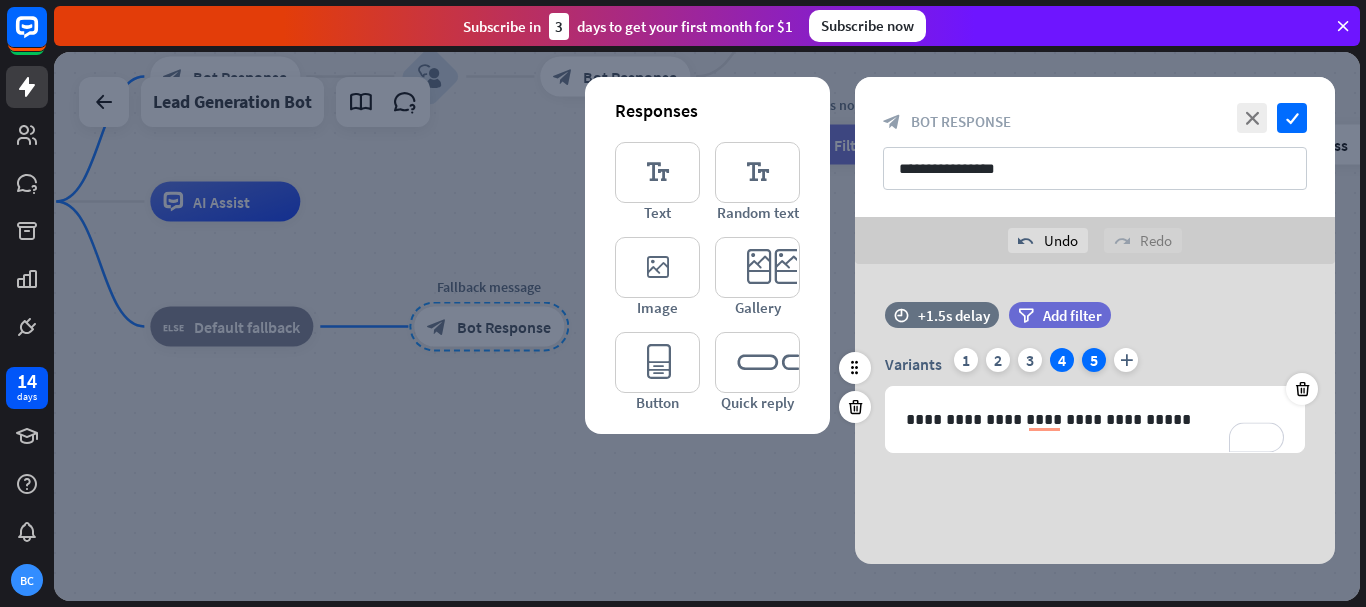 click on "5" at bounding box center [1094, 360] 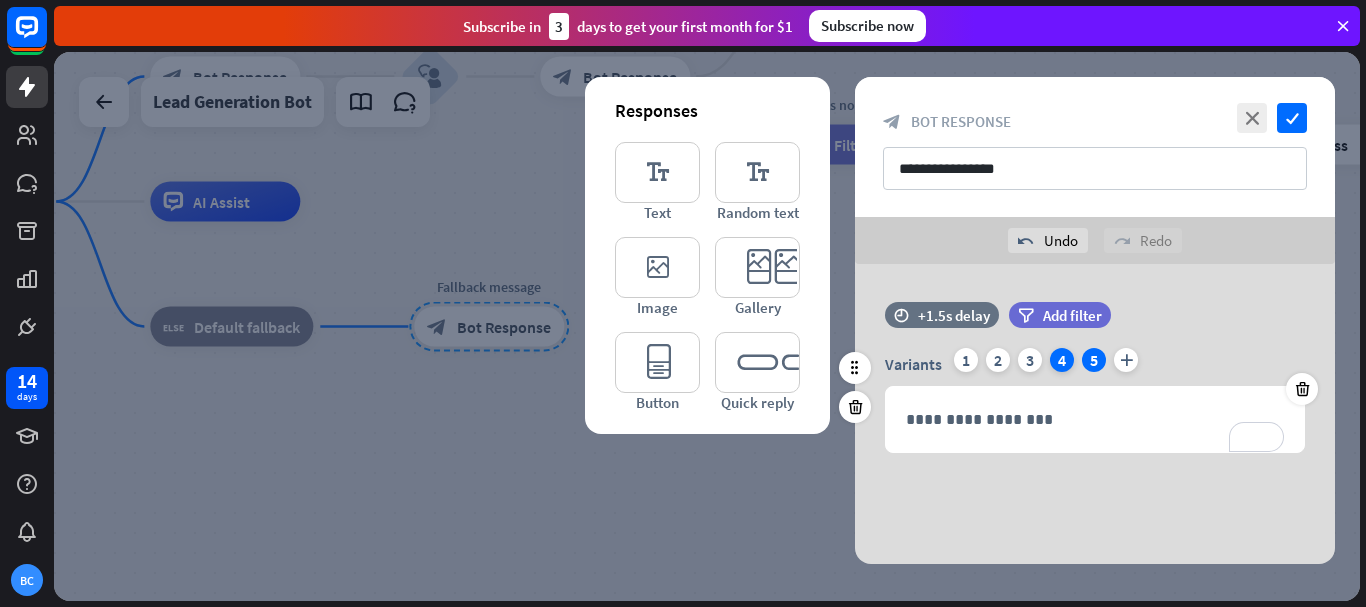 click on "4" at bounding box center (1062, 360) 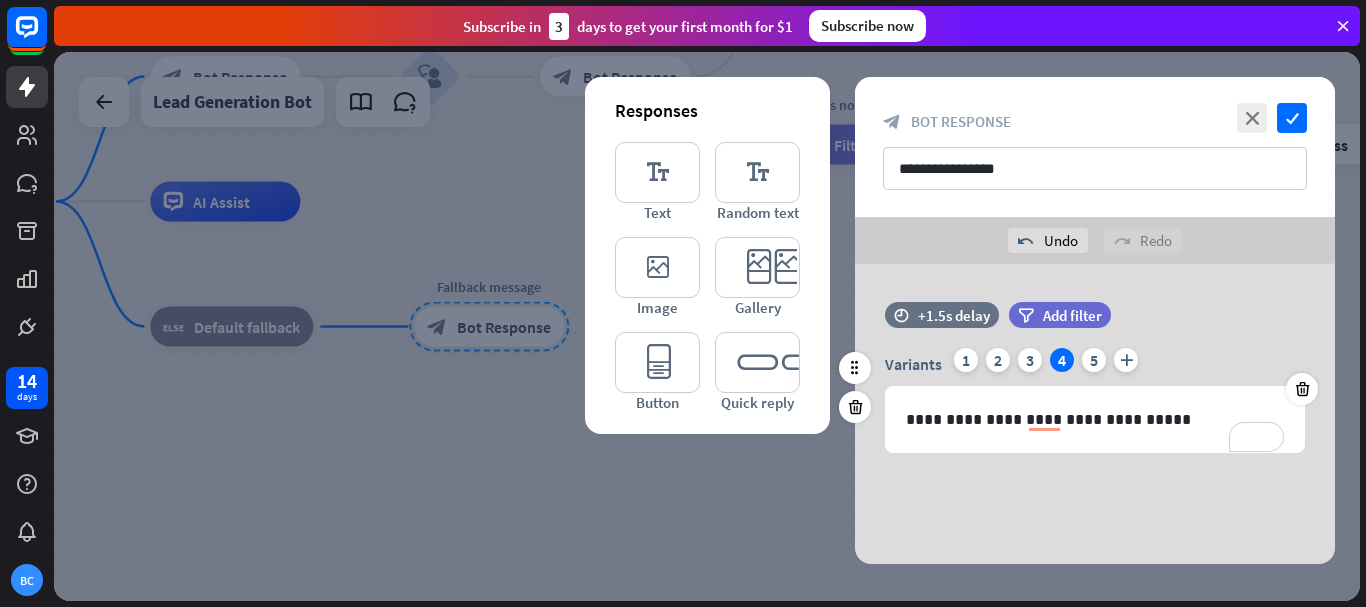click on "Variants
1
2
3
4
5
plus" at bounding box center (1095, 364) 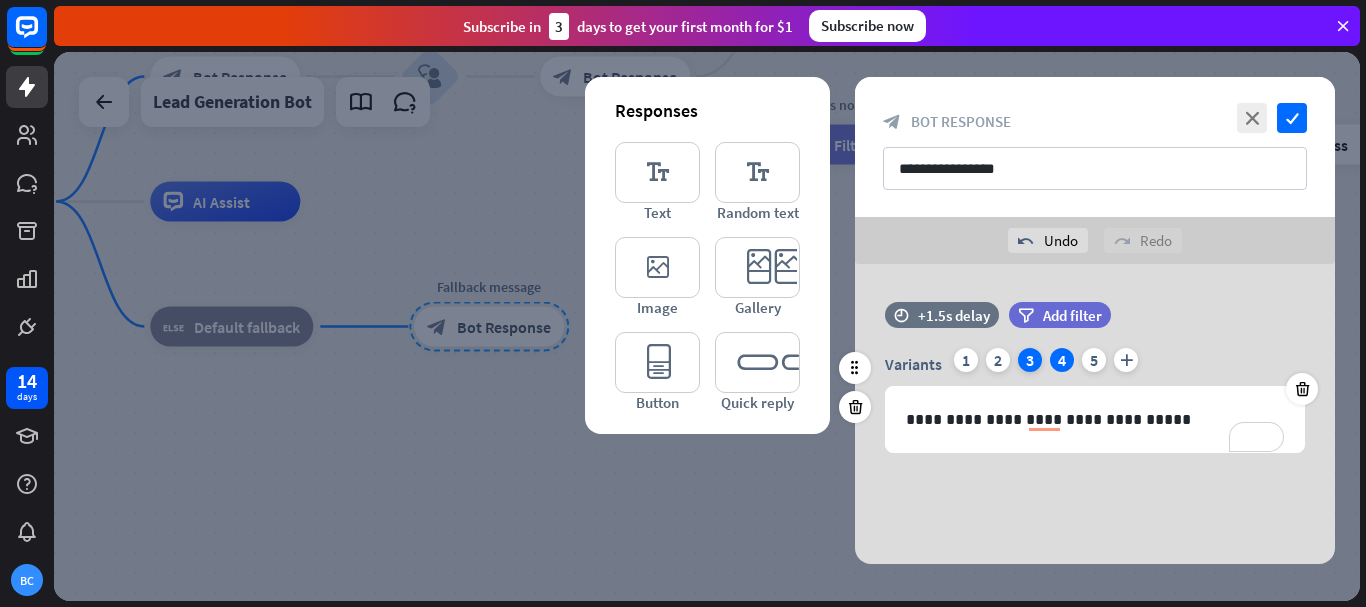 click on "3" at bounding box center [1030, 360] 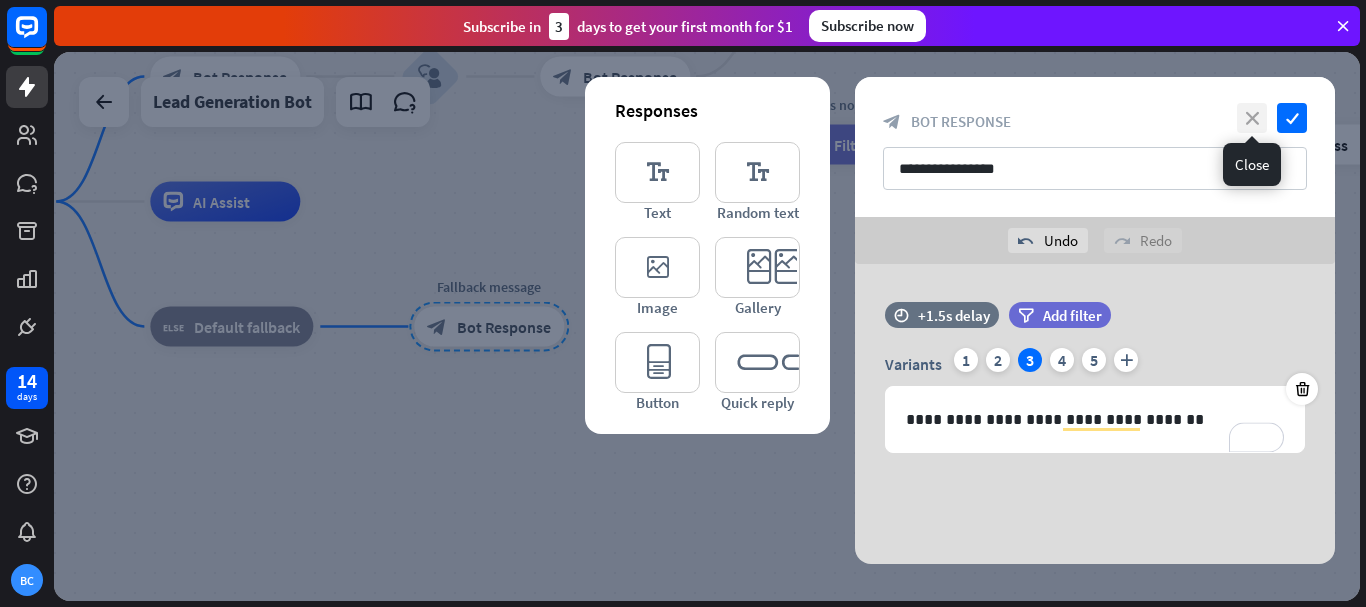 click on "close" at bounding box center (1252, 118) 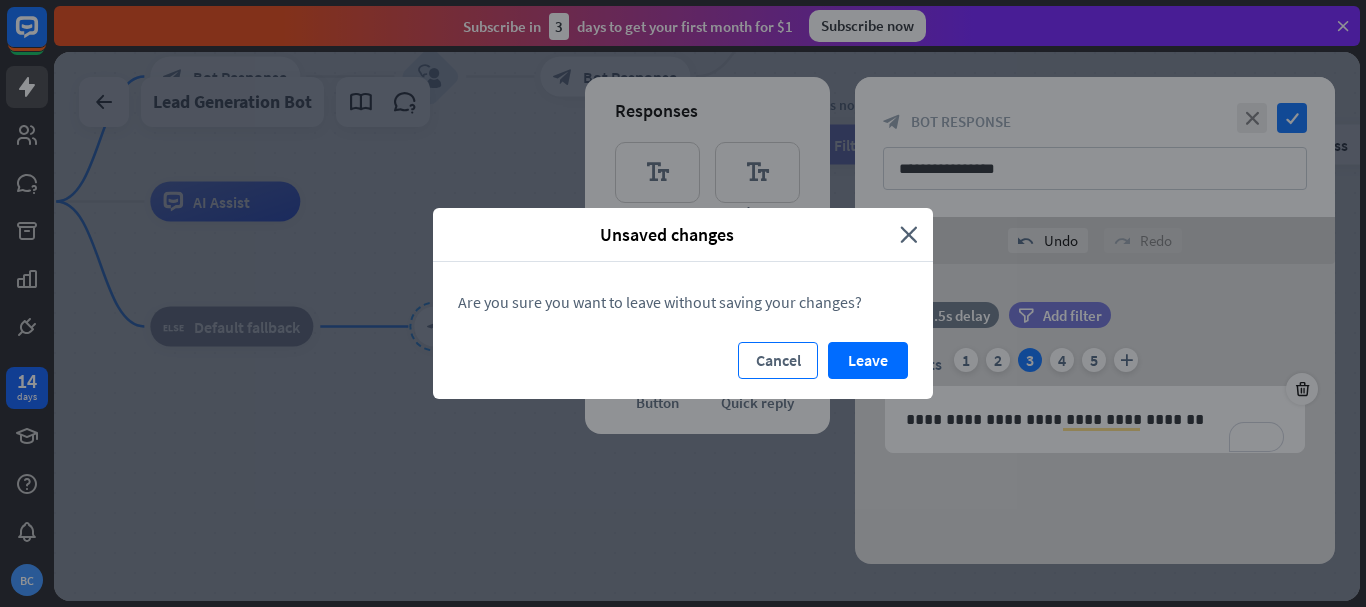 click on "Cancel" at bounding box center [778, 360] 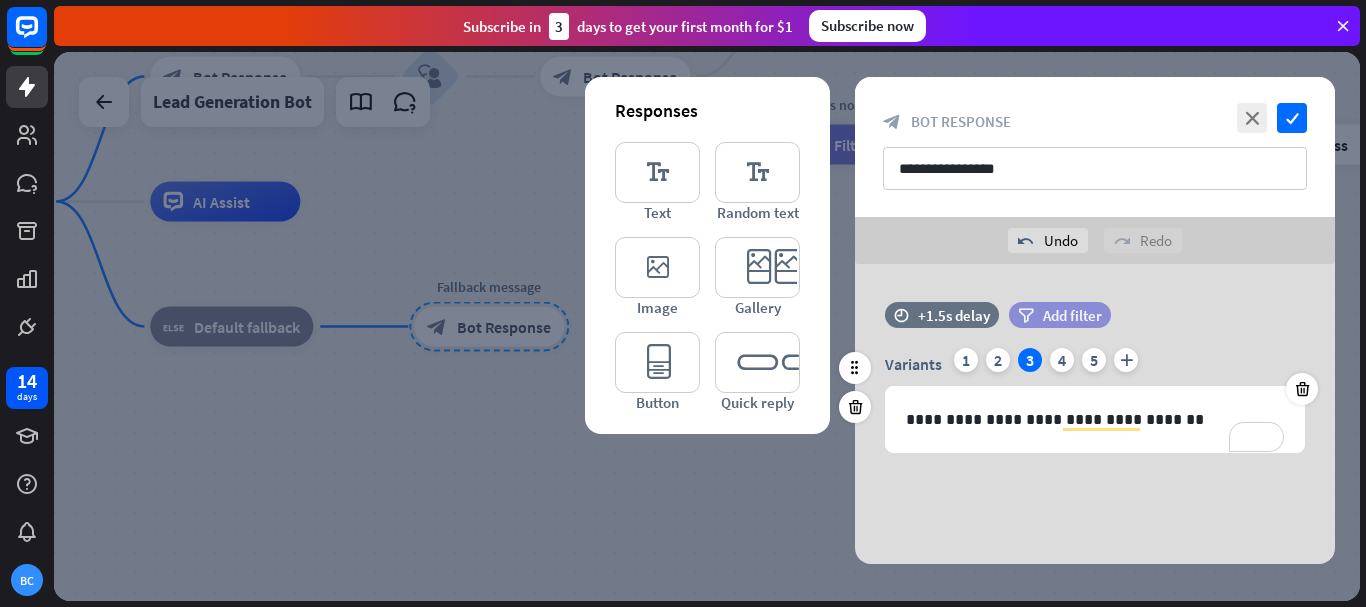click on "Add filter" at bounding box center [1072, 315] 